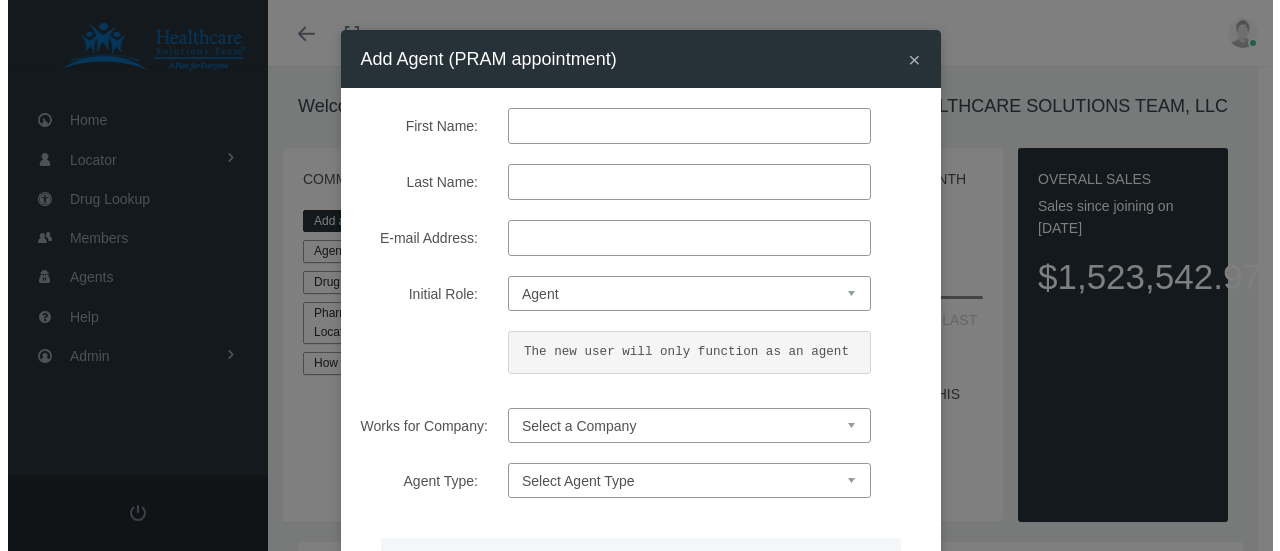scroll, scrollTop: 0, scrollLeft: 0, axis: both 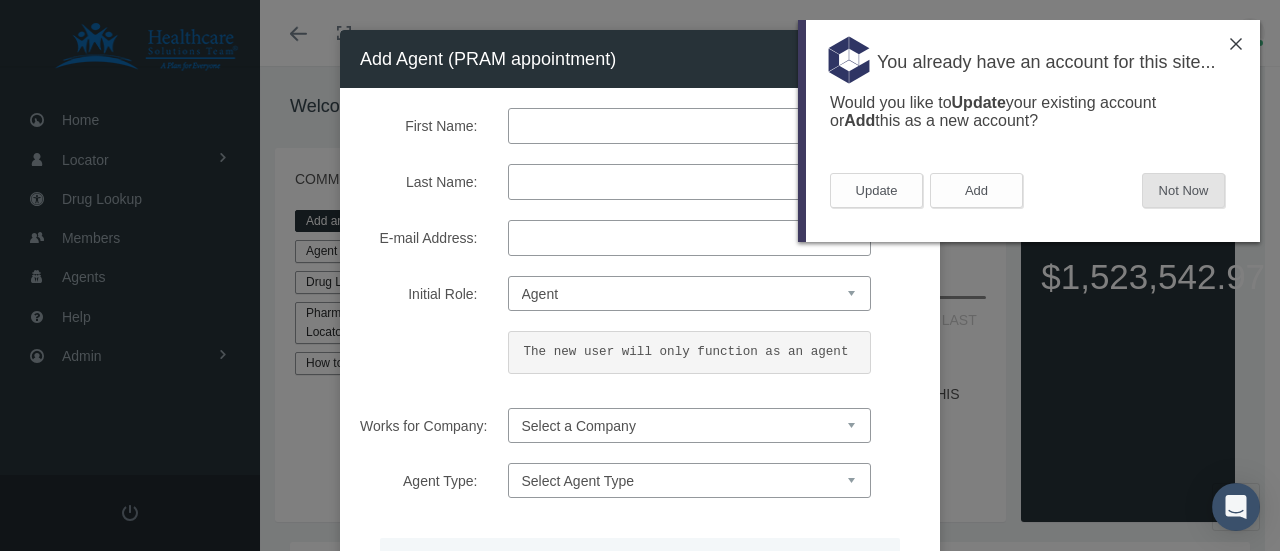 click on "Not Now" at bounding box center [1183, 190] 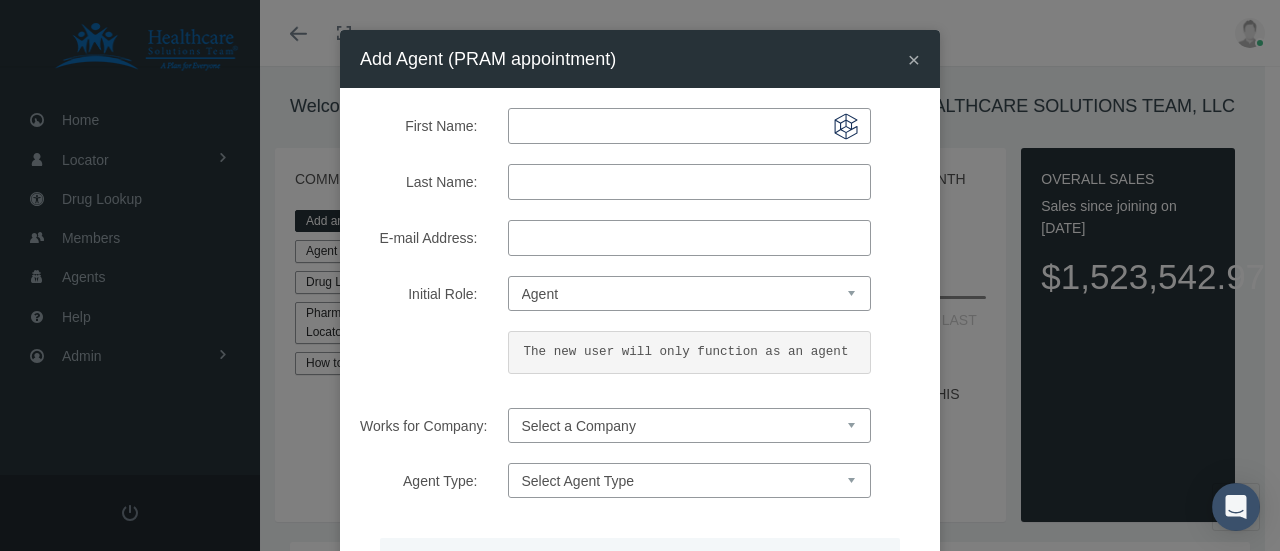 click on "First Name:" at bounding box center (689, 126) 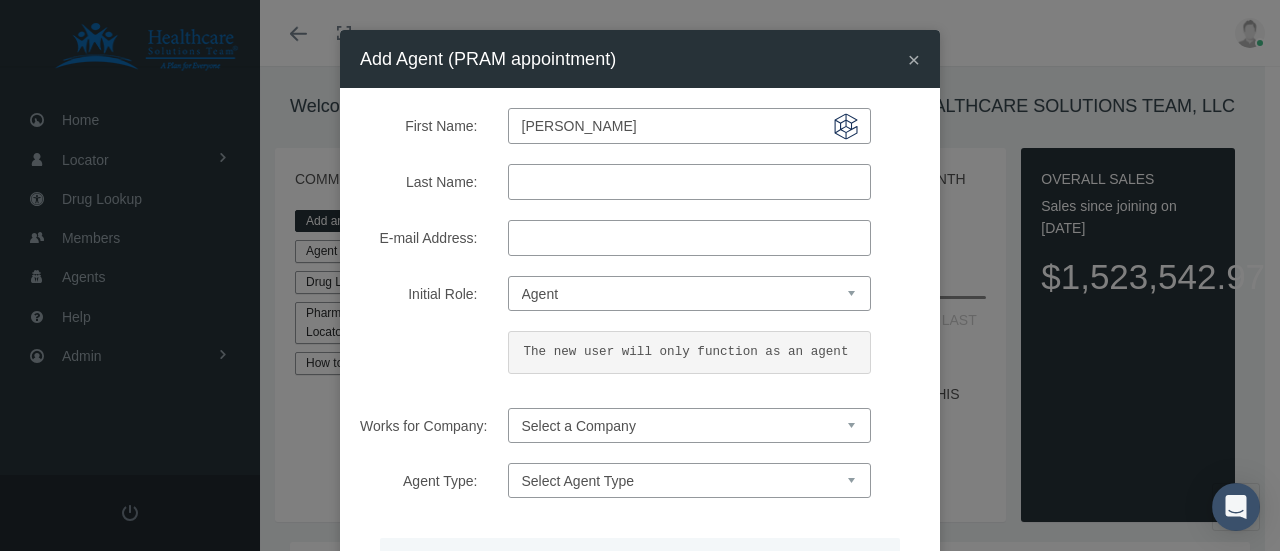 type on "[PERSON_NAME]" 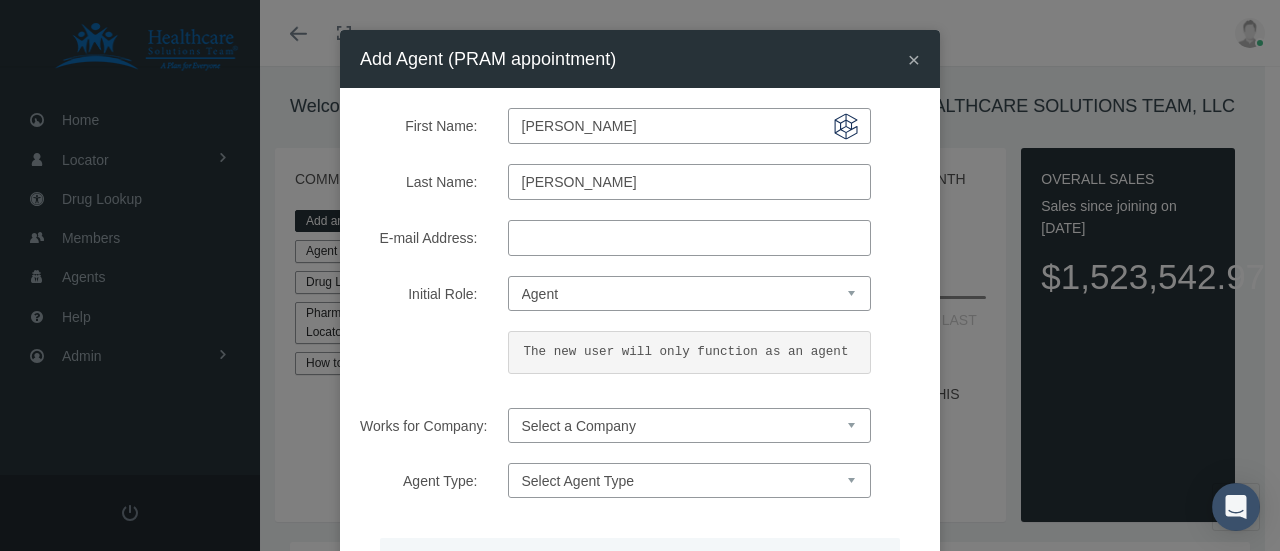 type on "[PERSON_NAME]" 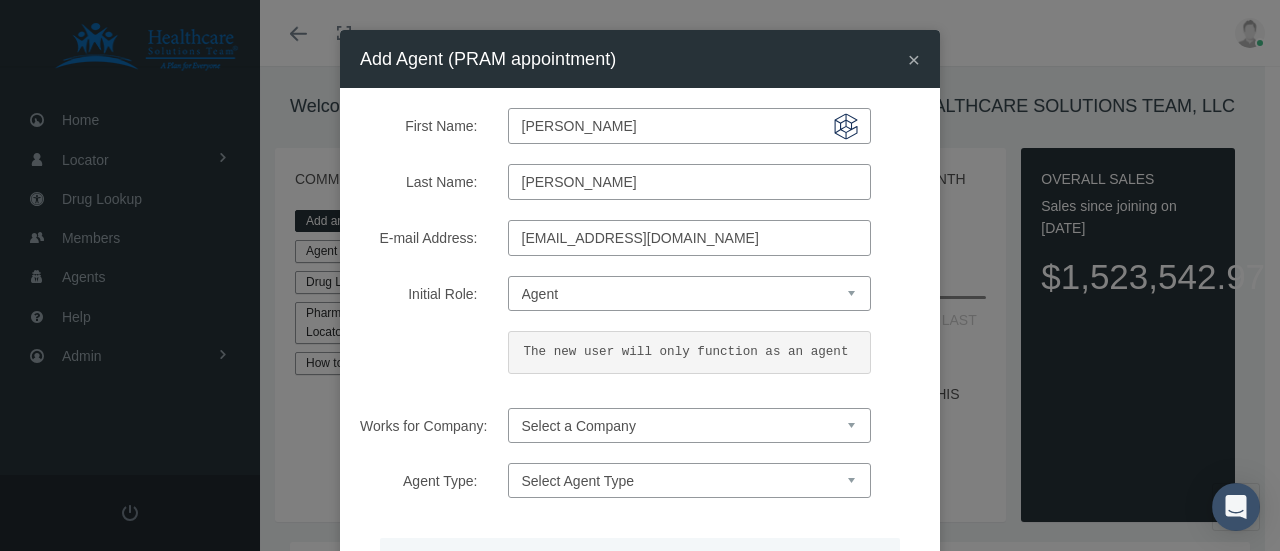 type on "[EMAIL_ADDRESS][DOMAIN_NAME]" 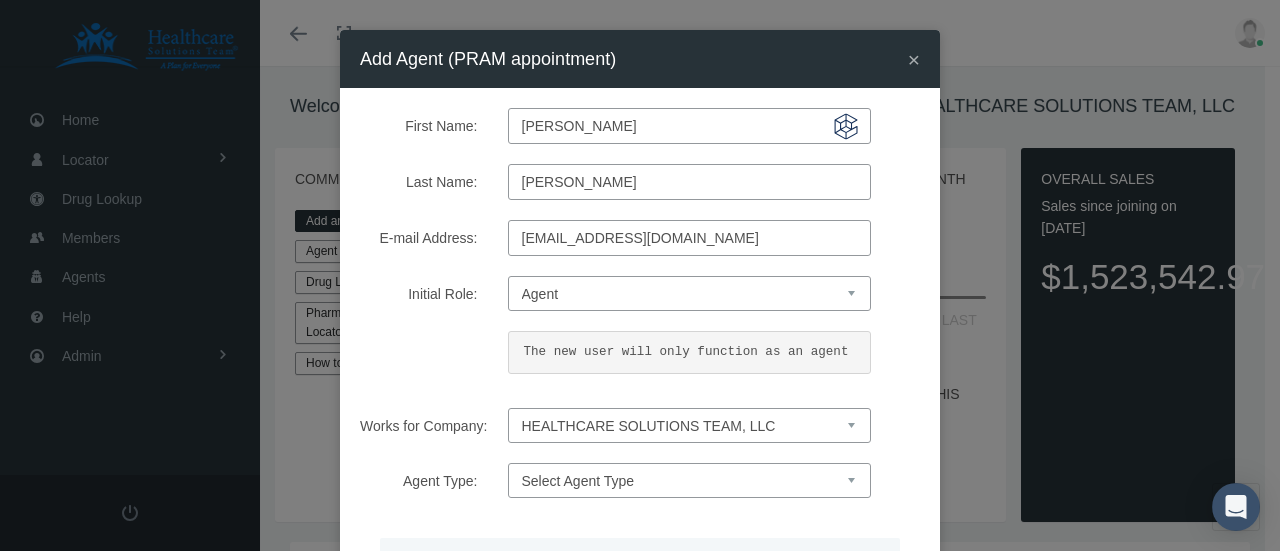 click on "Select a Company HEALTHCARE SOLUTIONS TEAM, LLC" at bounding box center [689, 425] 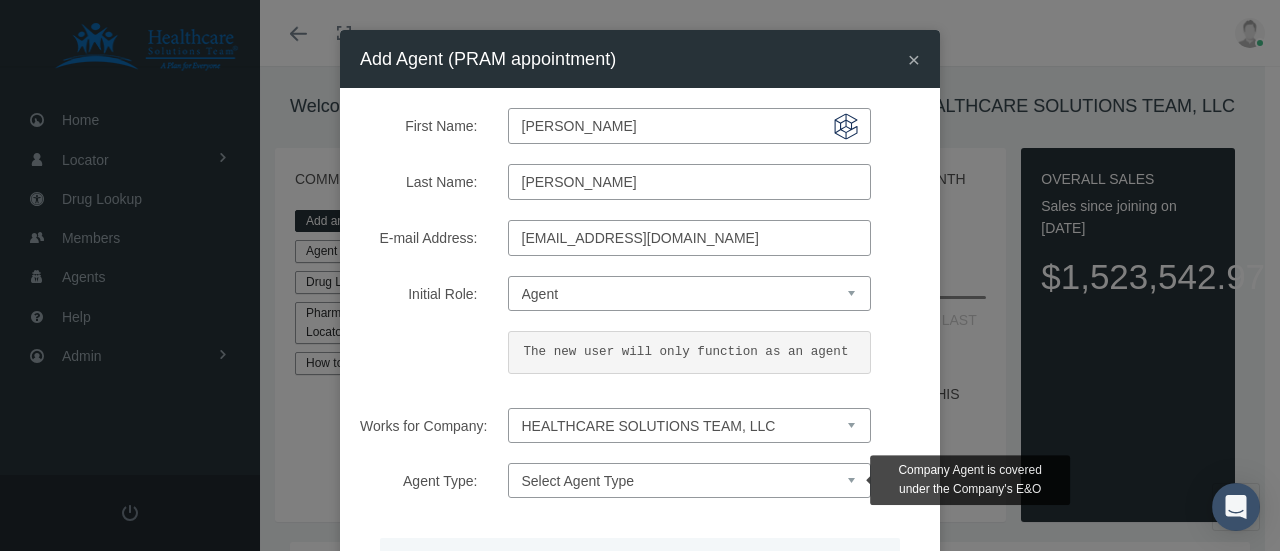 click on "Select Agent Type
Company Agent Associated Agent" at bounding box center [689, 480] 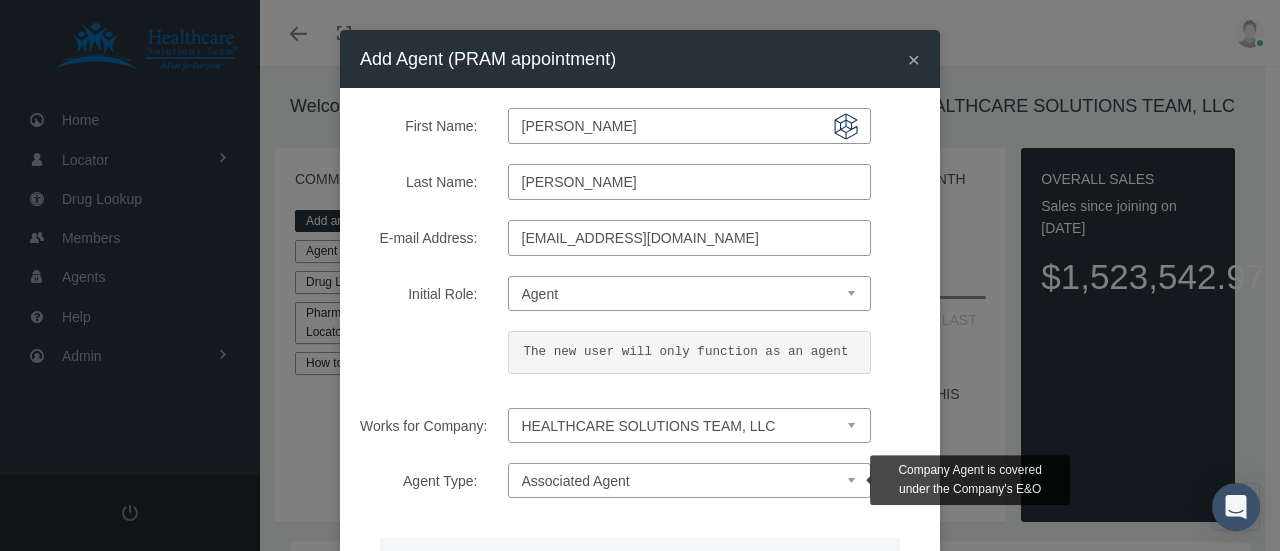 click on "Select Agent Type
Company Agent Associated Agent" at bounding box center [689, 480] 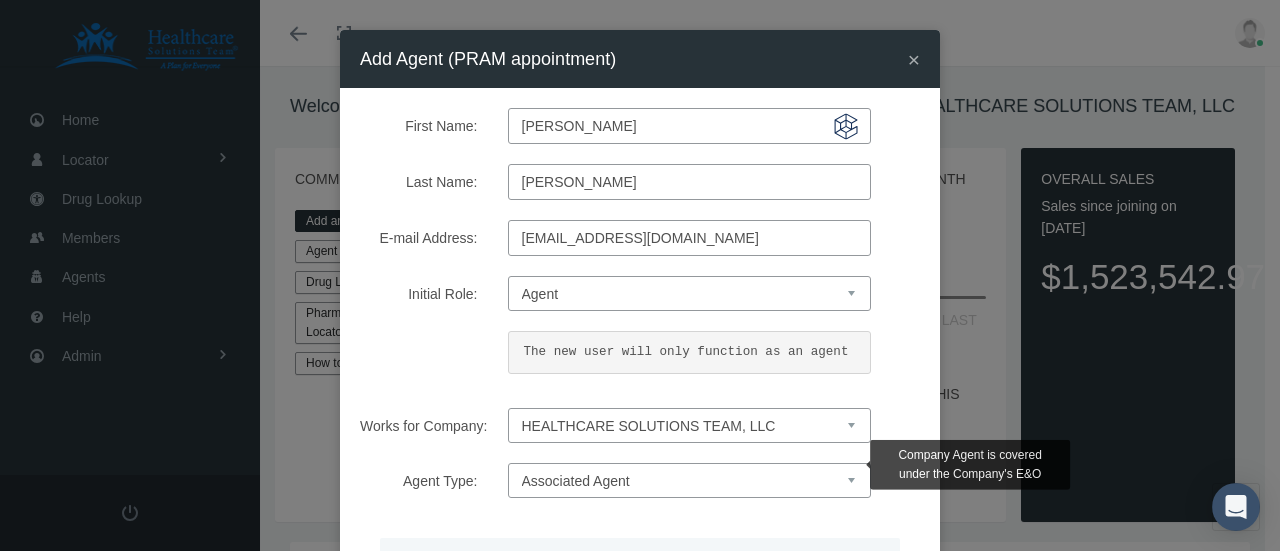 scroll, scrollTop: 271, scrollLeft: 0, axis: vertical 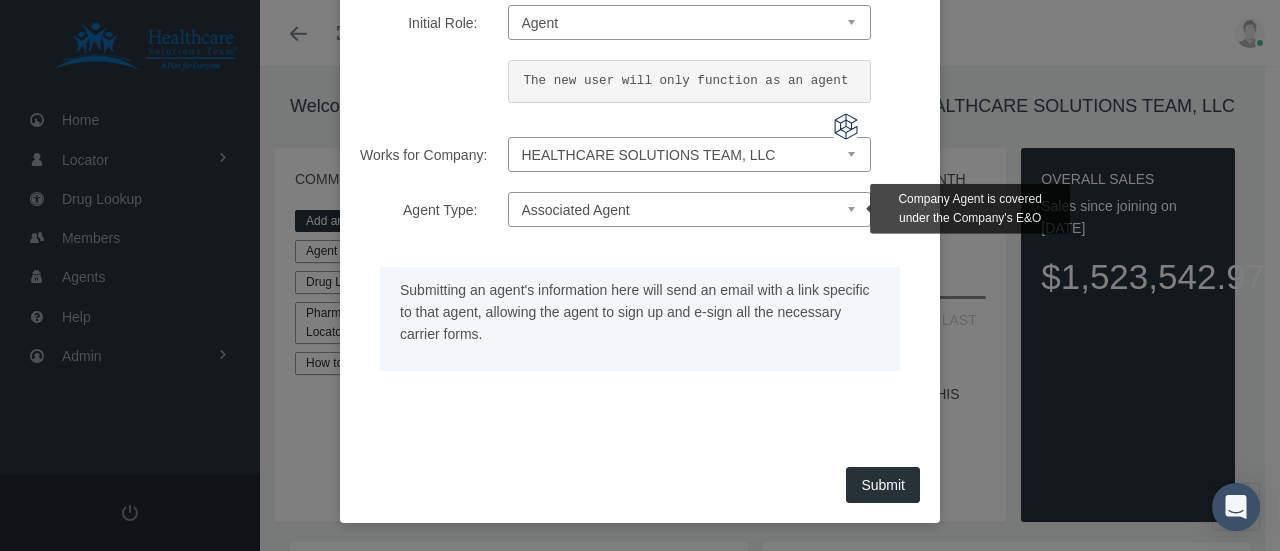 click on "Submitting an agent's information here will send an email with a link specific to that agent, allowing the agent to sign up and e-sign all the necessary carrier forms." at bounding box center (640, 334) 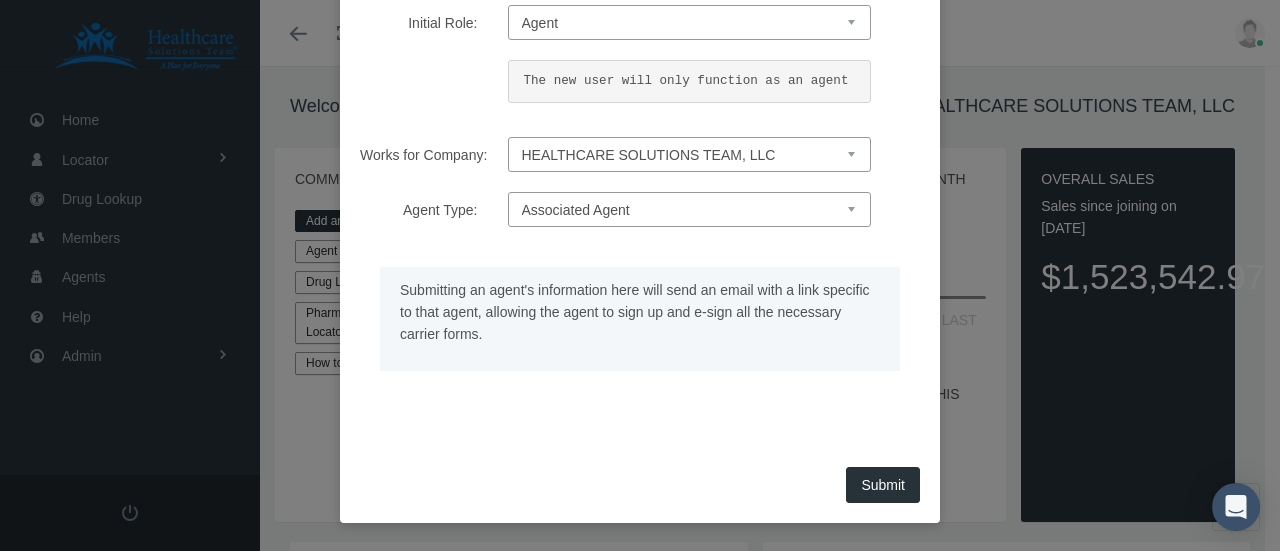 click on "Submit" at bounding box center (883, 485) 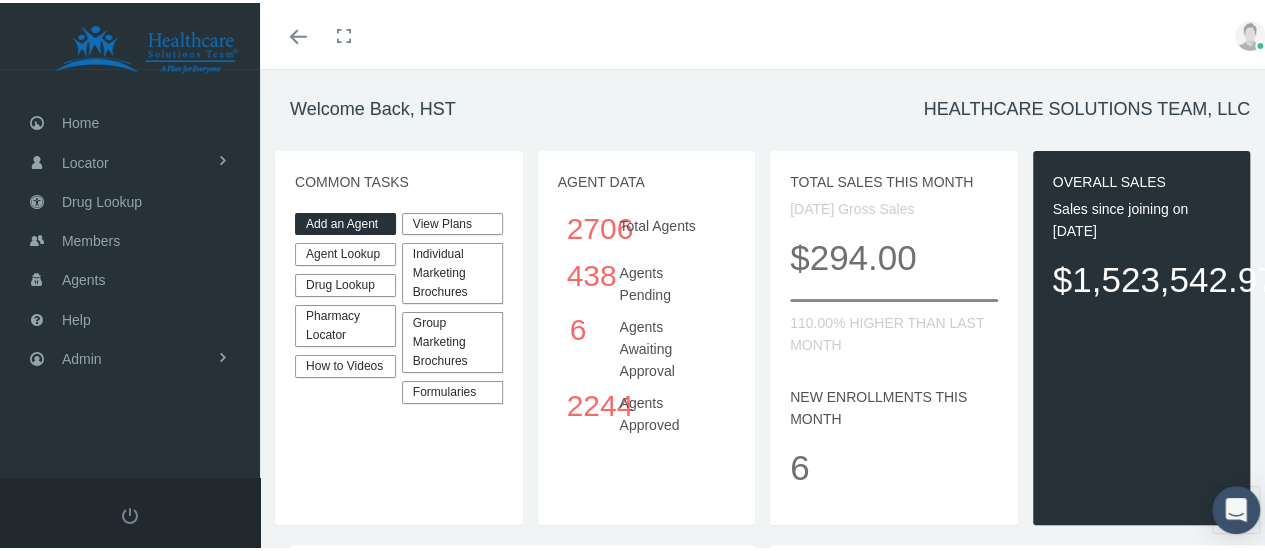 click on "Add an Agent" at bounding box center [345, 221] 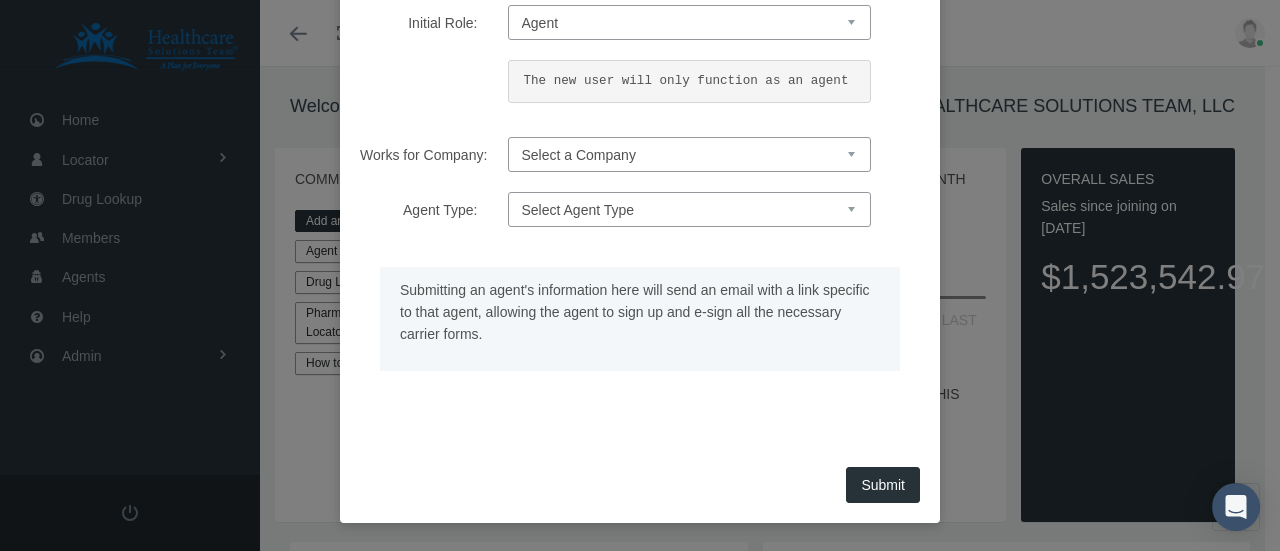 scroll, scrollTop: 0, scrollLeft: 0, axis: both 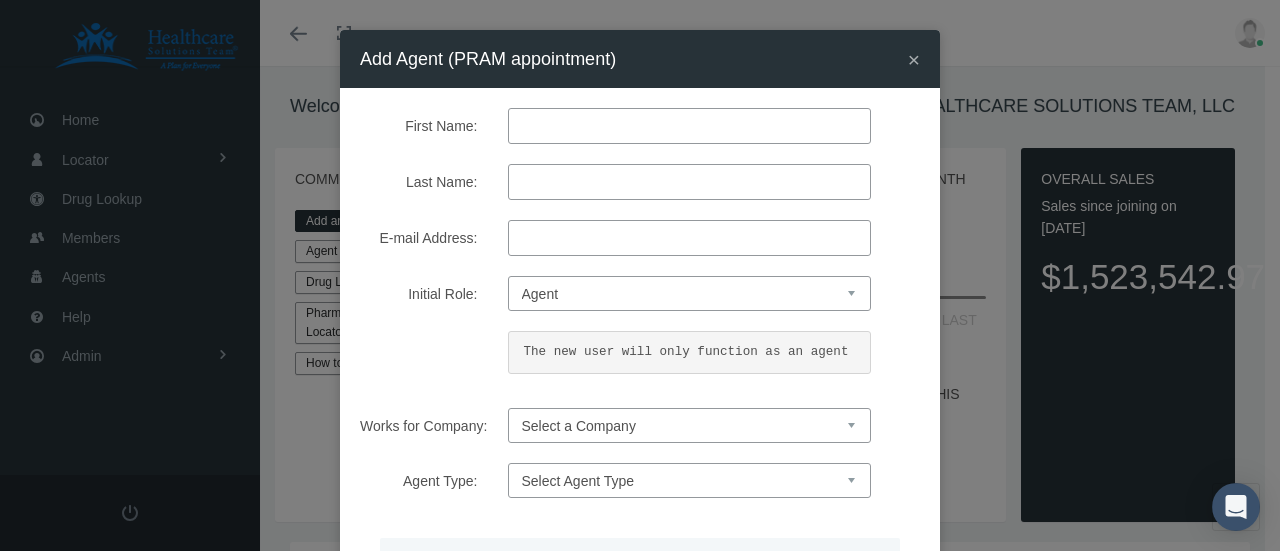 click on "First Name:" at bounding box center [689, 126] 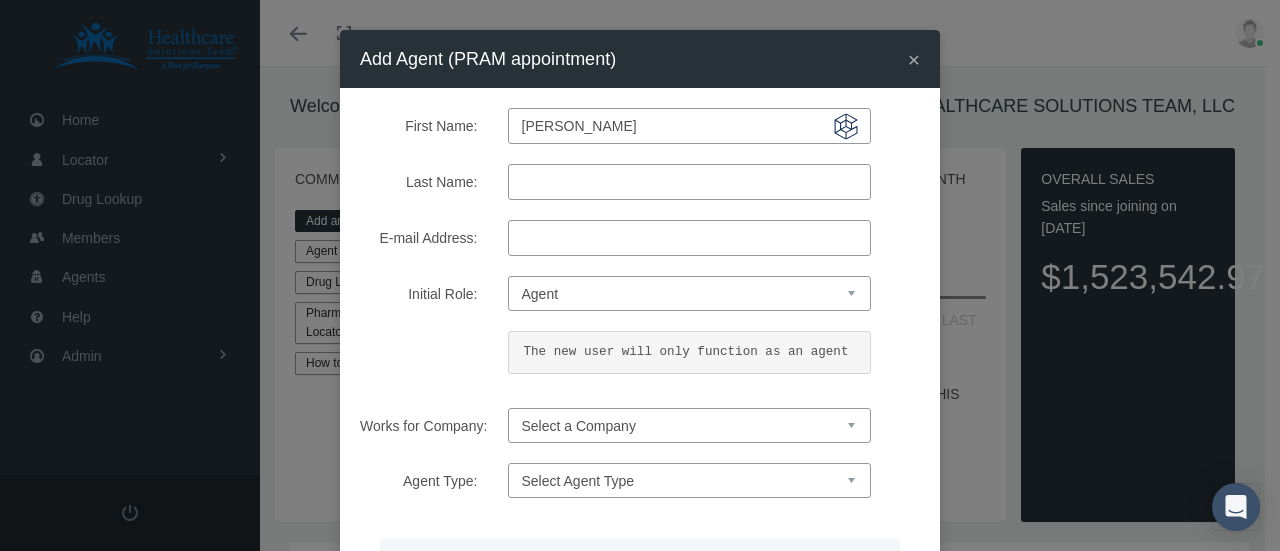 type on "[PERSON_NAME]" 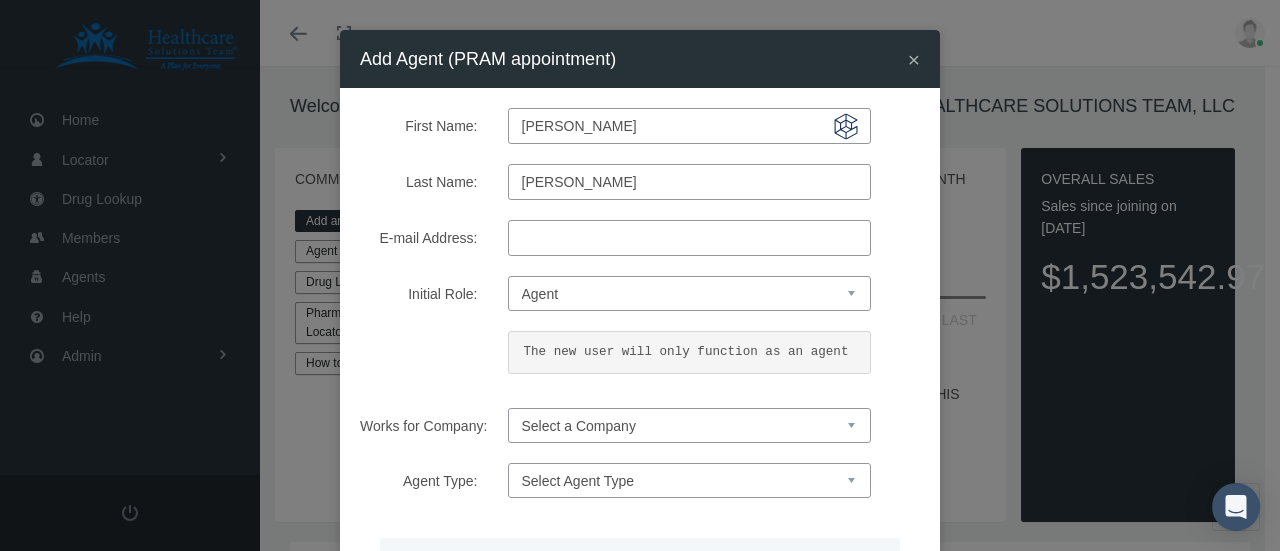 type on "[PERSON_NAME]" 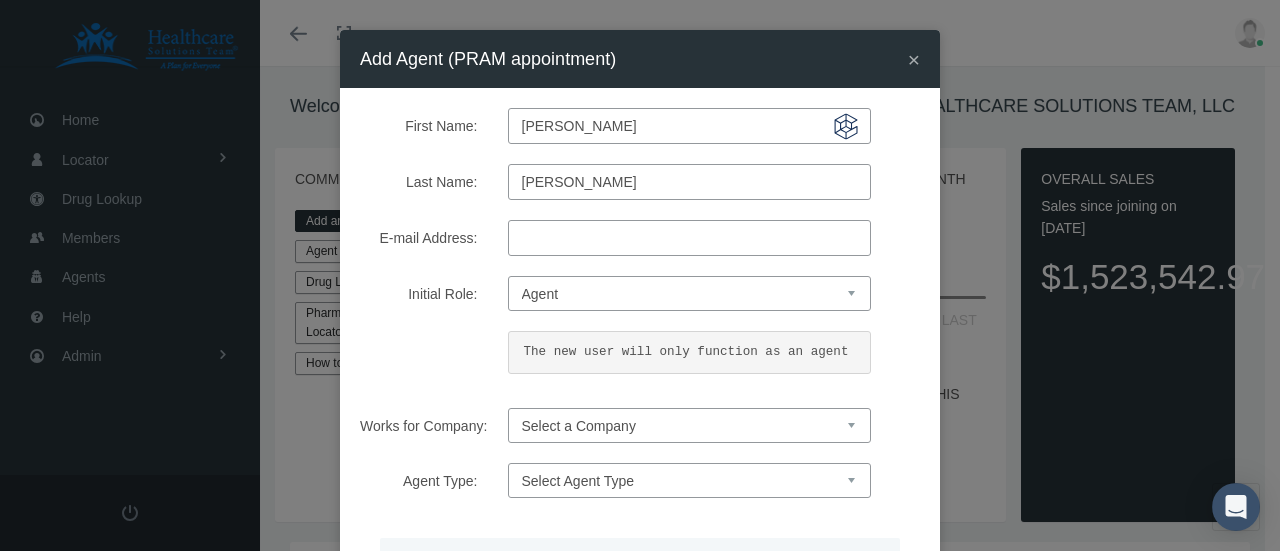 paste on "[PERSON_NAME][EMAIL_ADDRESS][DOMAIN_NAME]" 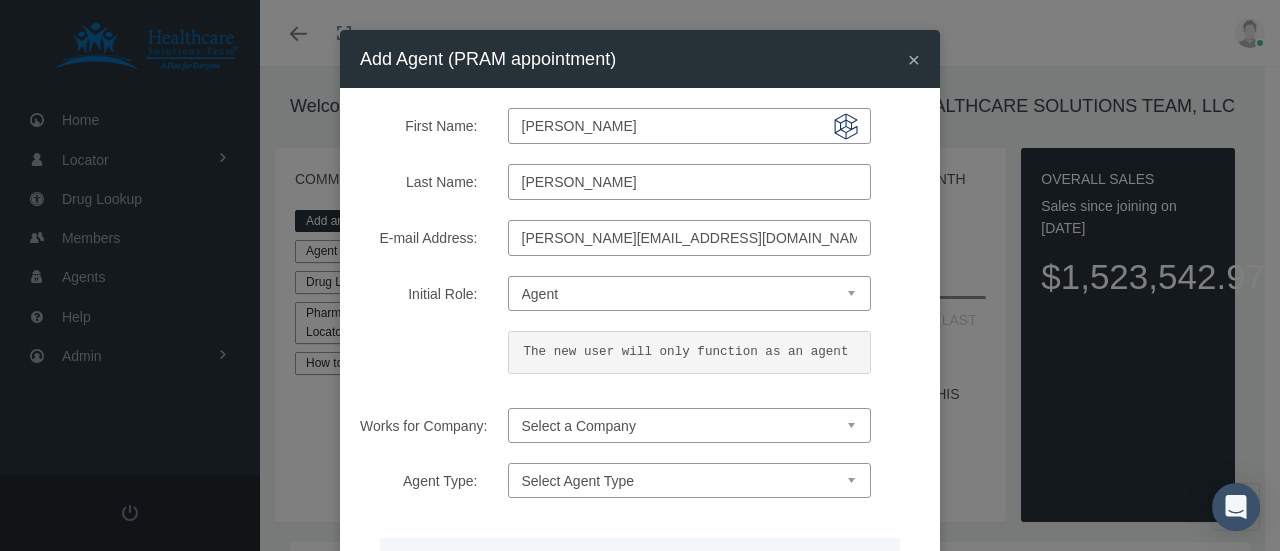 type on "[PERSON_NAME][EMAIL_ADDRESS][DOMAIN_NAME]" 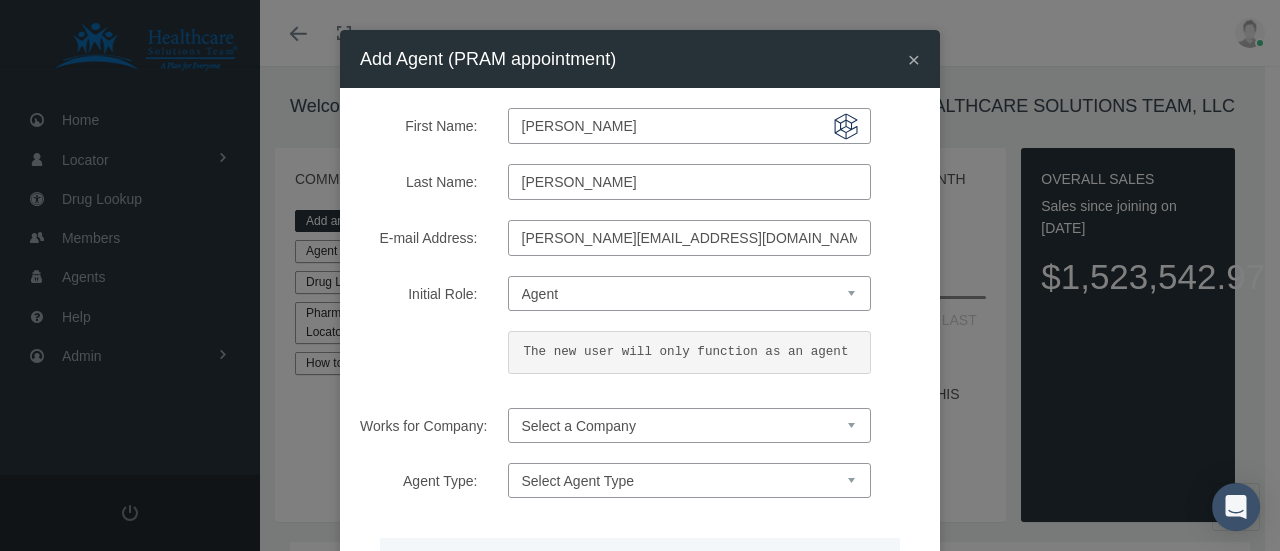 click on "Select a Company HEALTHCARE SOLUTIONS TEAM, LLC" at bounding box center (689, 425) 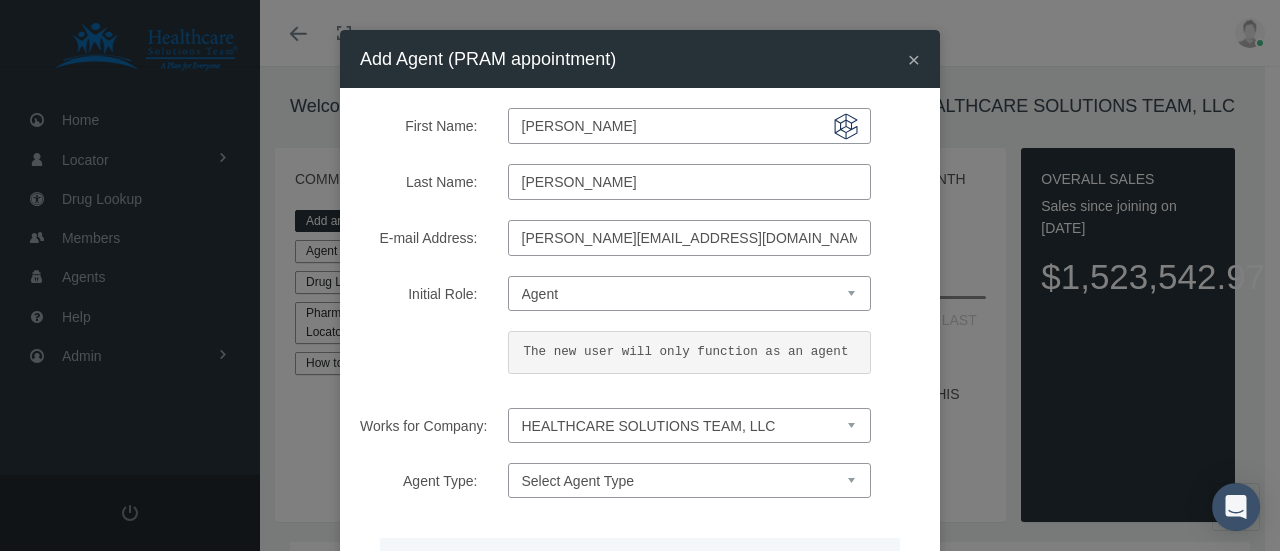 click on "Select a Company HEALTHCARE SOLUTIONS TEAM, LLC" at bounding box center [689, 425] 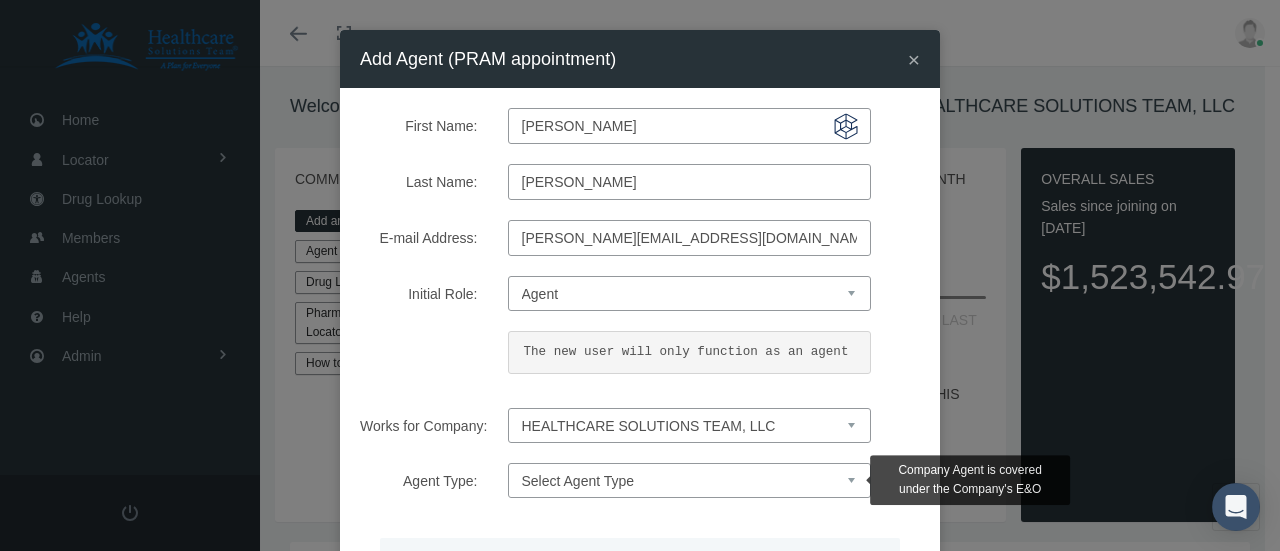click on "Select Agent Type
Company Agent Associated Agent" at bounding box center (689, 480) 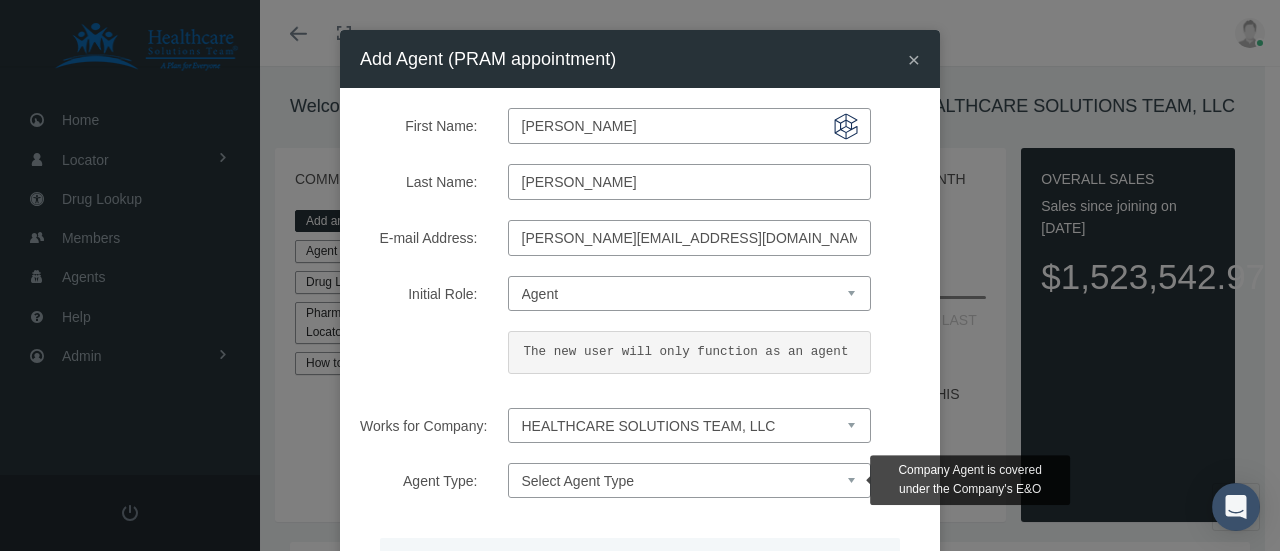 select on "2" 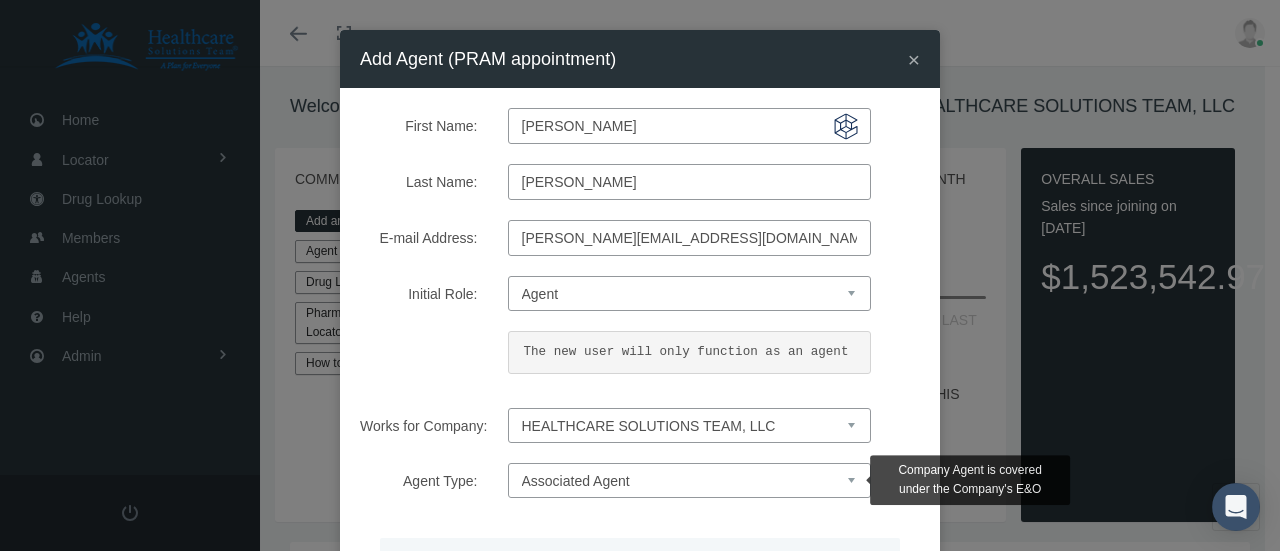click on "Select Agent Type
Company Agent Associated Agent" at bounding box center [689, 480] 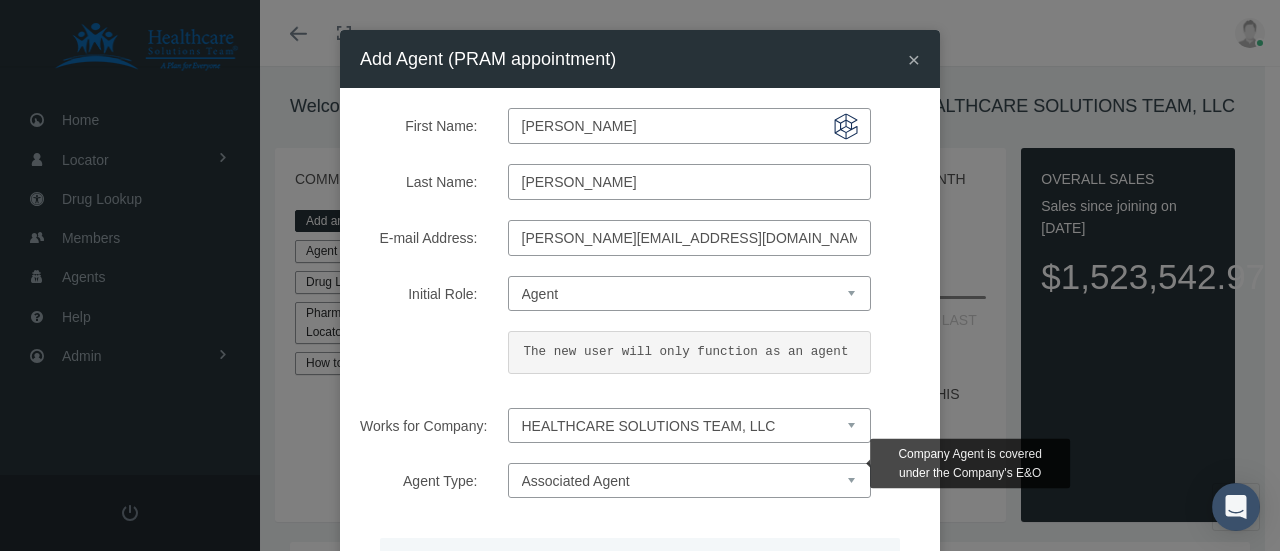 scroll, scrollTop: 271, scrollLeft: 0, axis: vertical 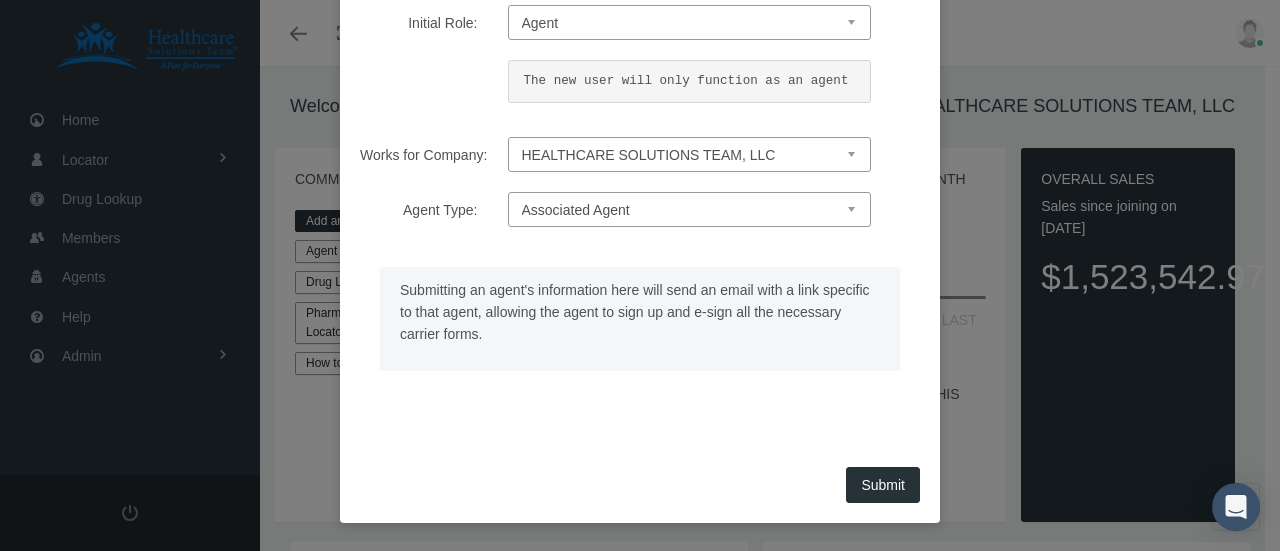 click on "Submitting an agent's information here will send an email with a link specific to that agent, allowing the agent to sign up and e-sign all the necessary carrier forms." at bounding box center [640, 319] 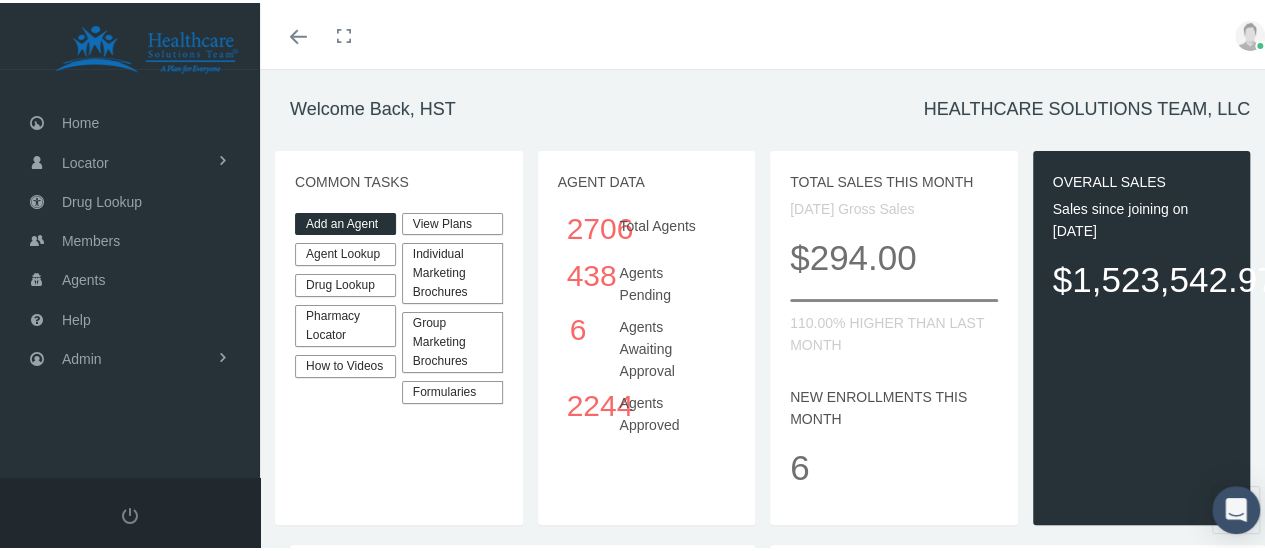 click on "Add an Agent" at bounding box center [345, 221] 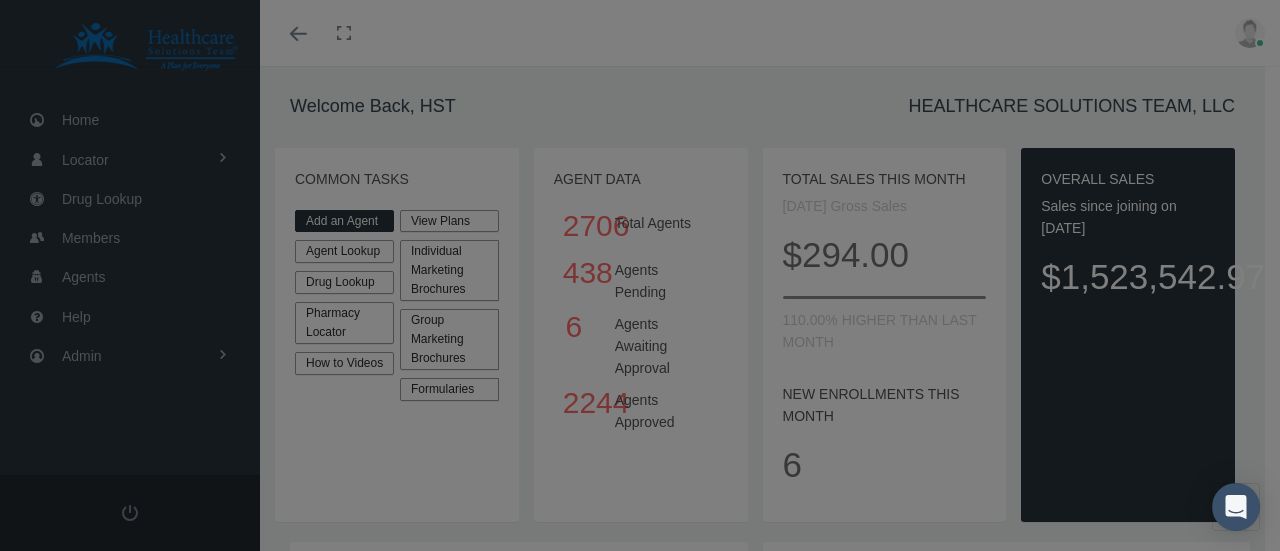 scroll, scrollTop: 0, scrollLeft: 0, axis: both 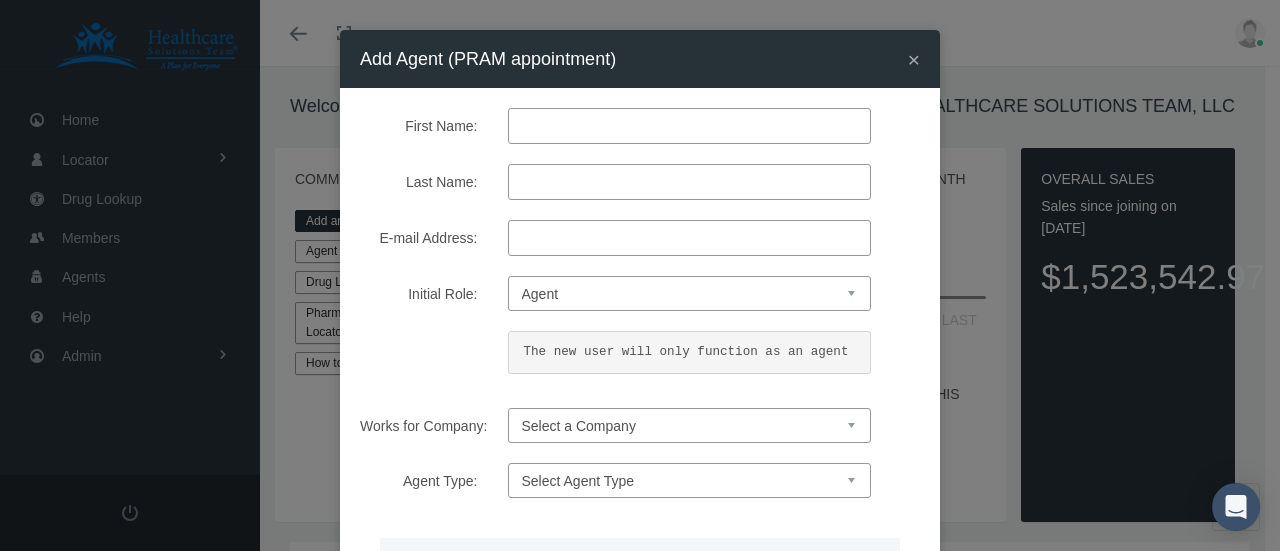 click on "First Name:" at bounding box center [689, 126] 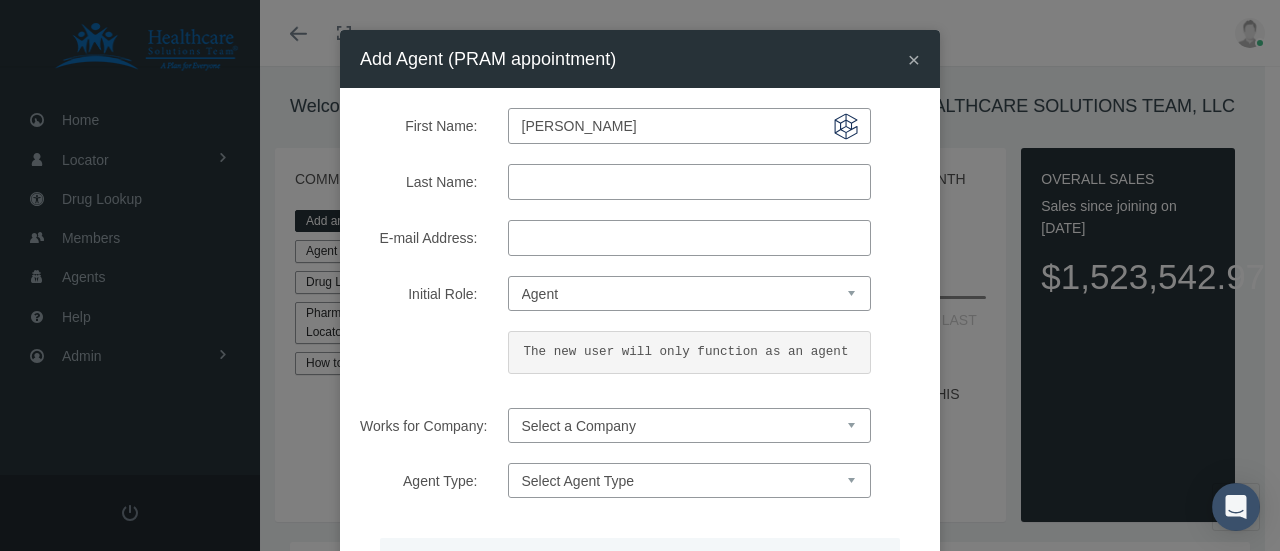 type on "[PERSON_NAME]" 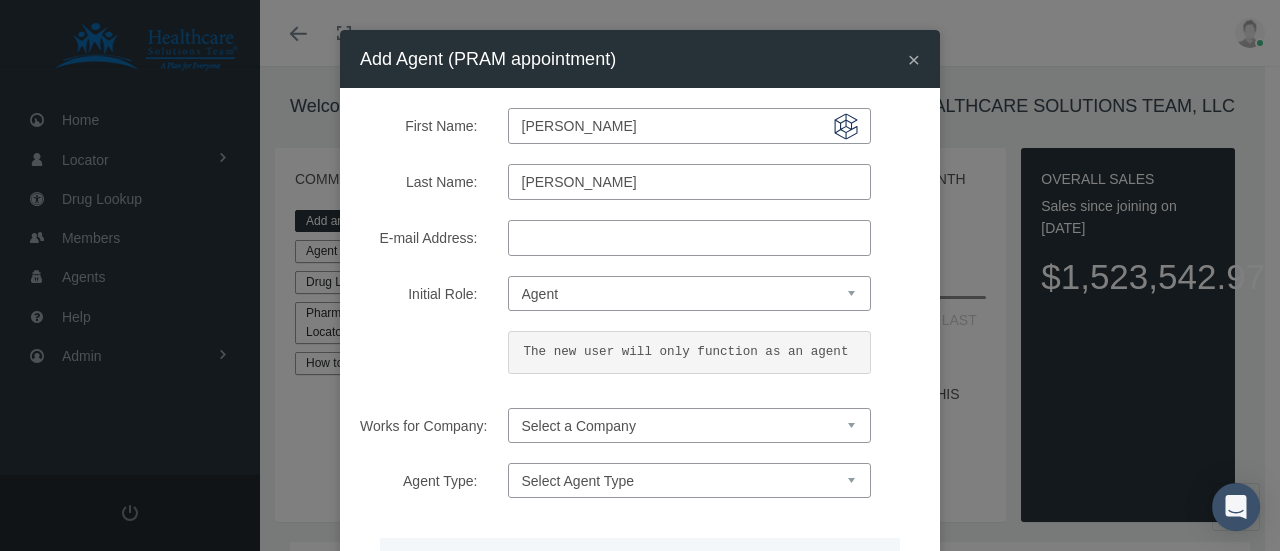 type on "[PERSON_NAME]" 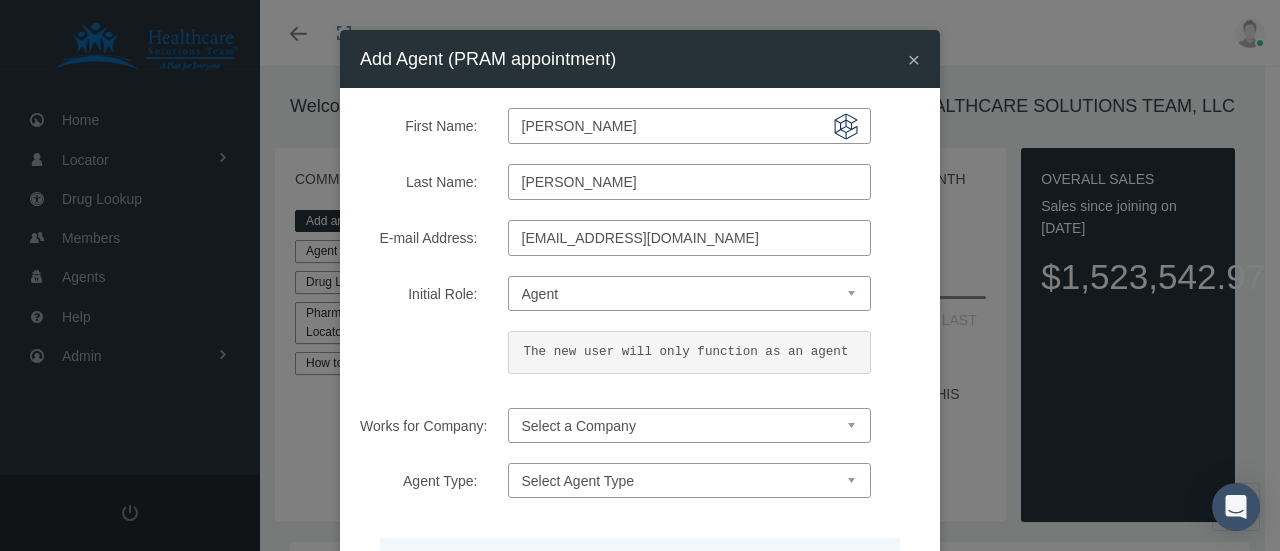 type on "[EMAIL_ADDRESS][DOMAIN_NAME]" 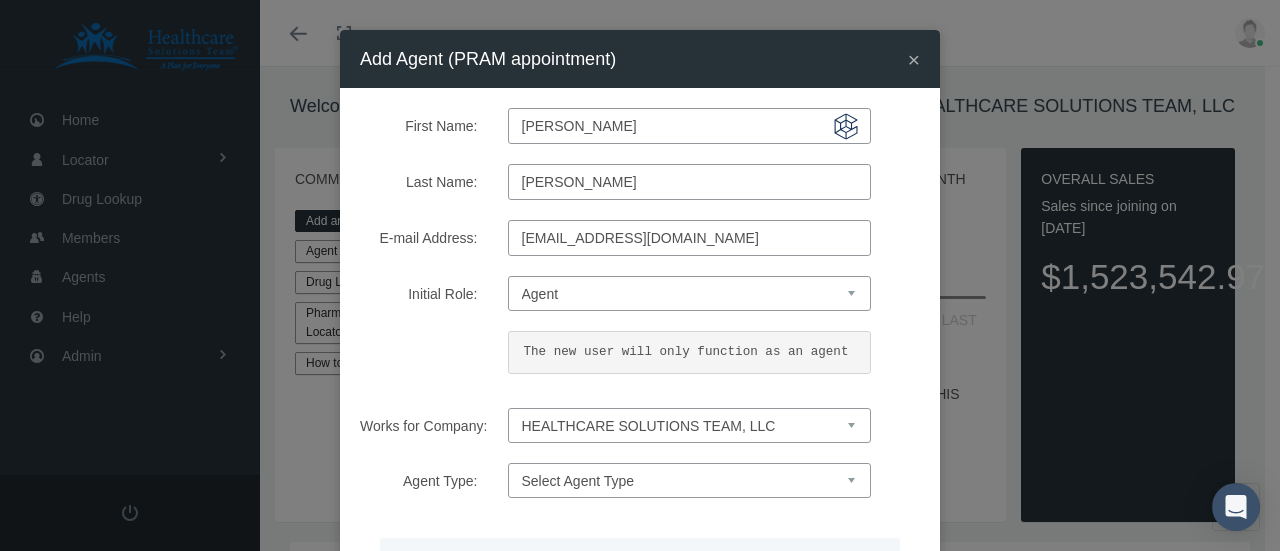 click on "Select a Company HEALTHCARE SOLUTIONS TEAM, LLC" at bounding box center [689, 425] 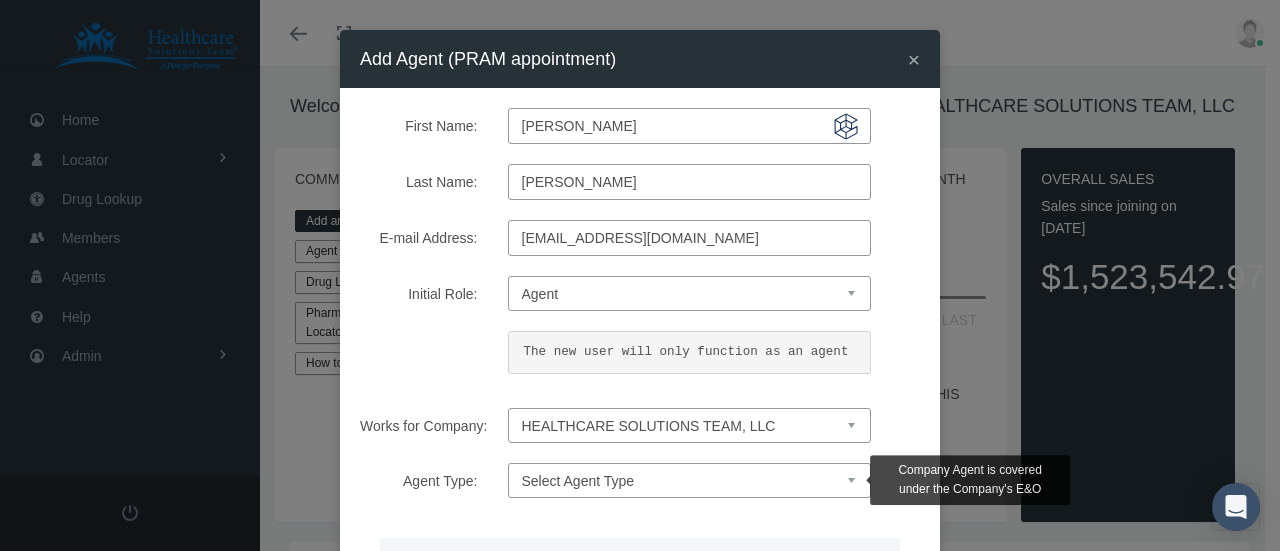 click on "Select Agent Type
Company Agent Associated Agent" at bounding box center (689, 480) 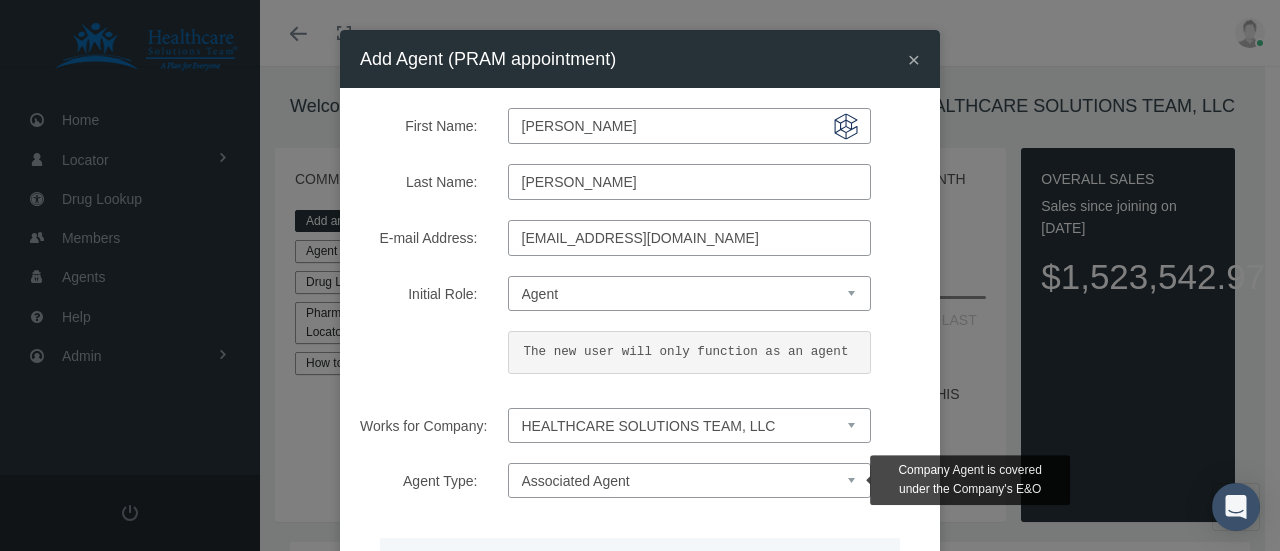 click on "Select Agent Type
Company Agent Associated Agent" at bounding box center (689, 480) 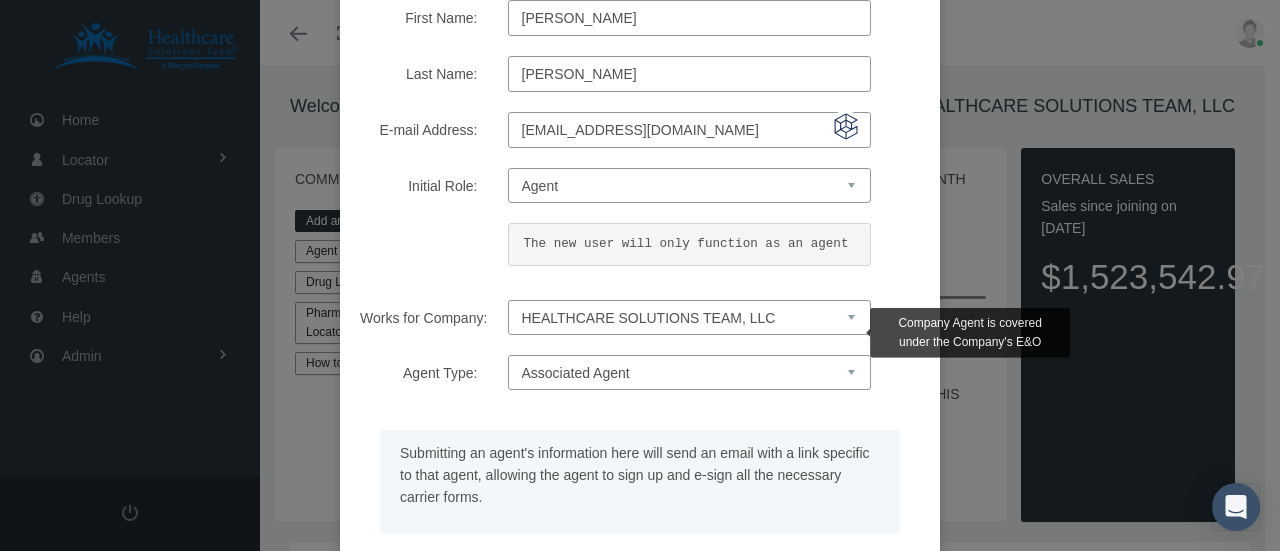 scroll, scrollTop: 271, scrollLeft: 0, axis: vertical 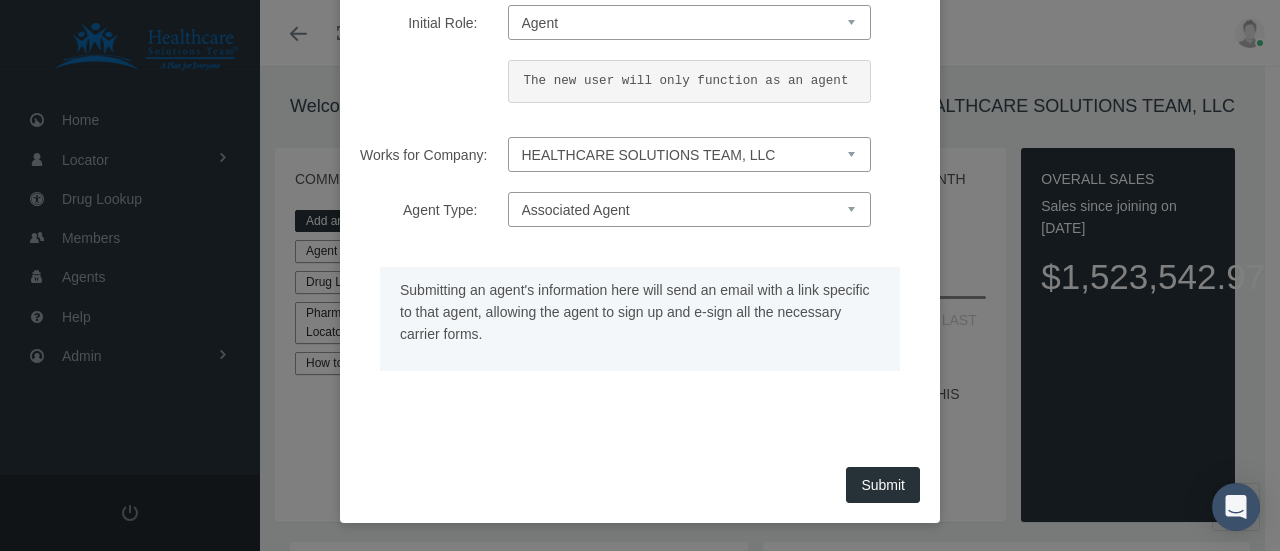 click on "First Name:
[PERSON_NAME]
Last Name:
[PERSON_NAME]
E-mail Address:
[EMAIL_ADDRESS][DOMAIN_NAME]
Initial Role:
Select Initial Role
Agent
General Manager
Limited Access
Read Only User
The new user will only function as an agent IMO FMO" at bounding box center (640, 139) 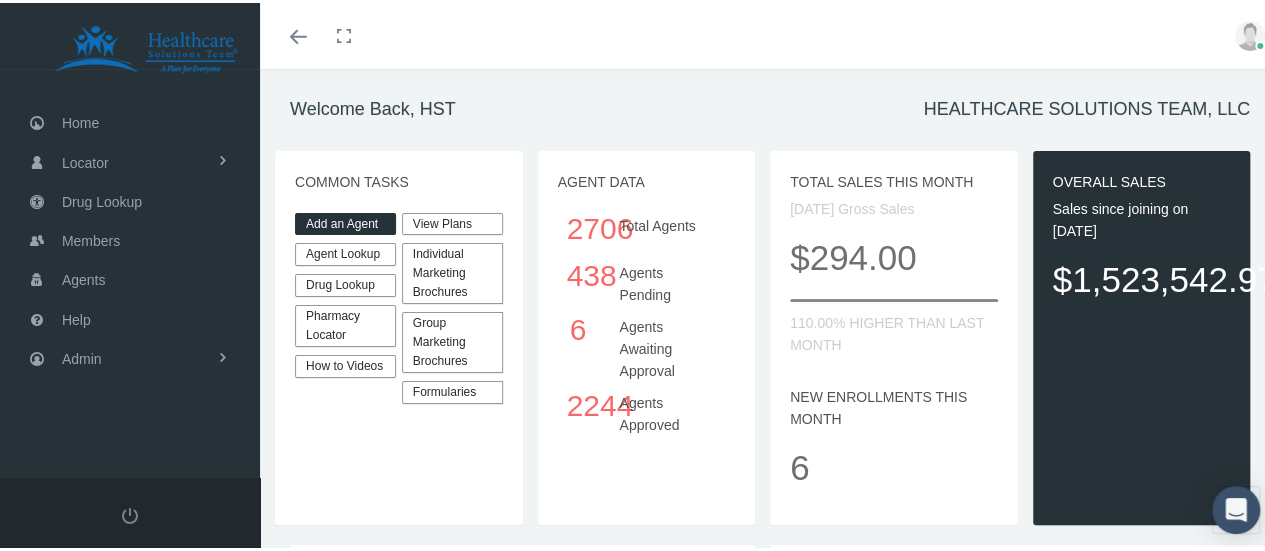 click on "Add an Agent" at bounding box center [345, 221] 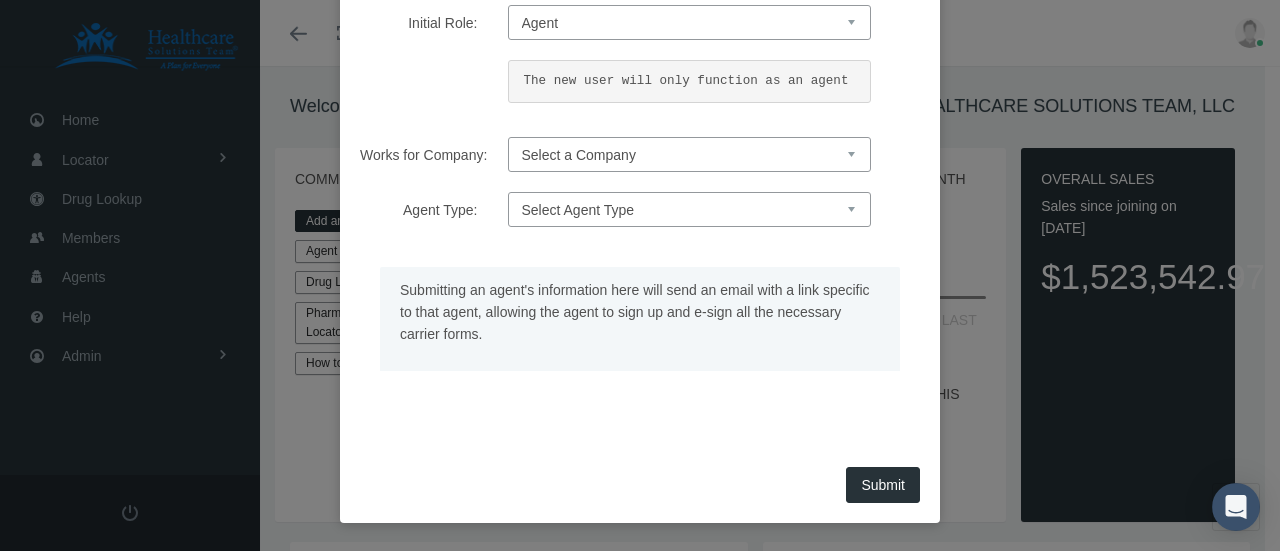 scroll, scrollTop: 0, scrollLeft: 0, axis: both 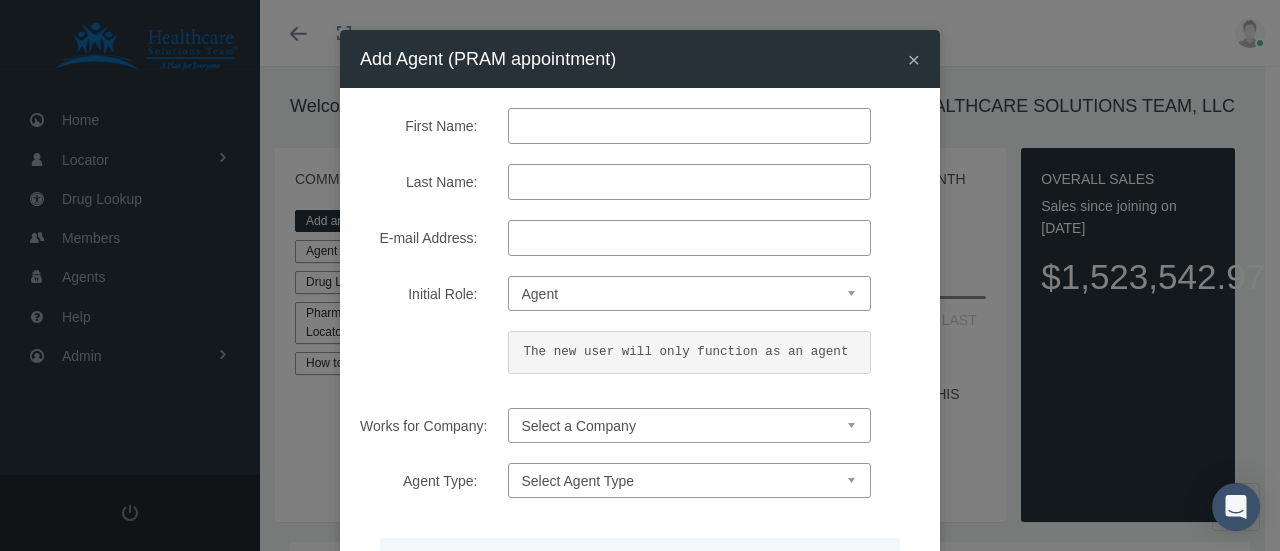 click on "First Name:" at bounding box center (689, 126) 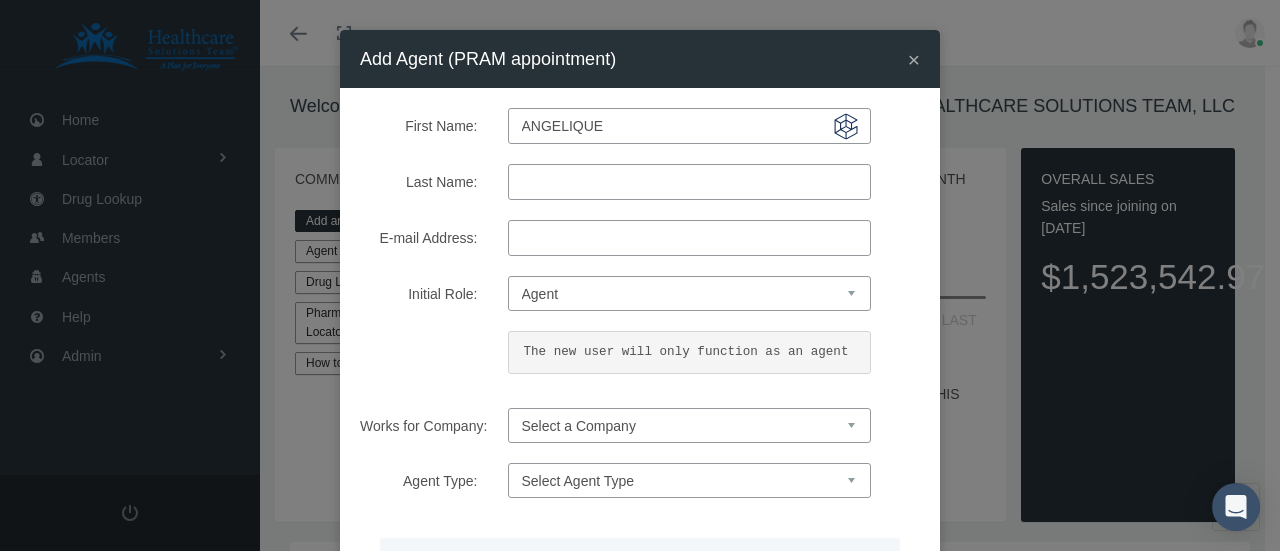 type on "angelique" 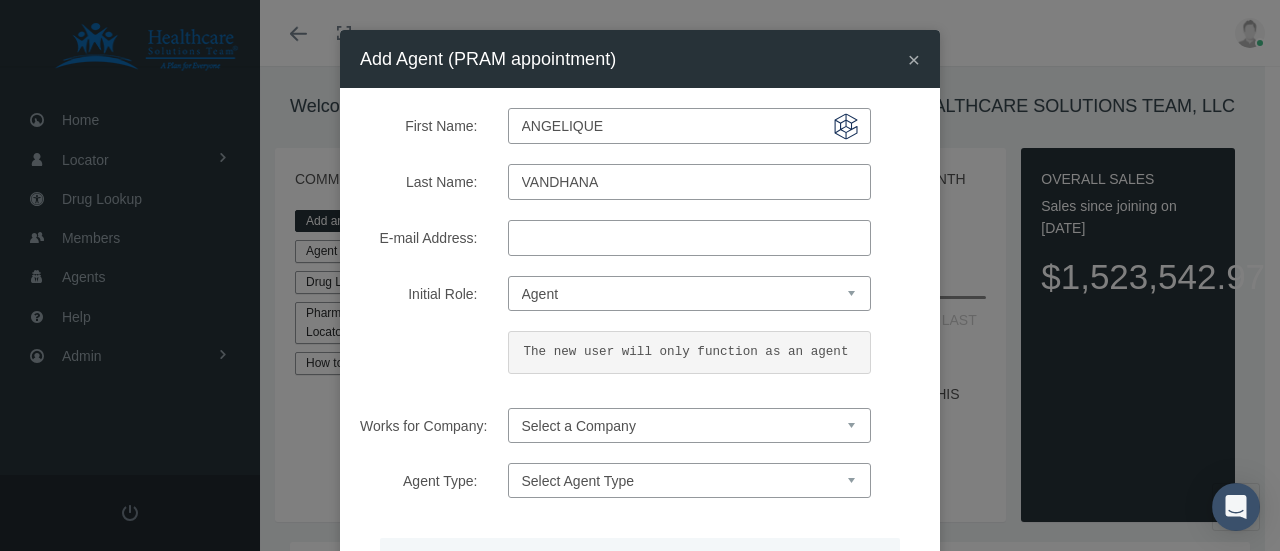 type on "vandhana" 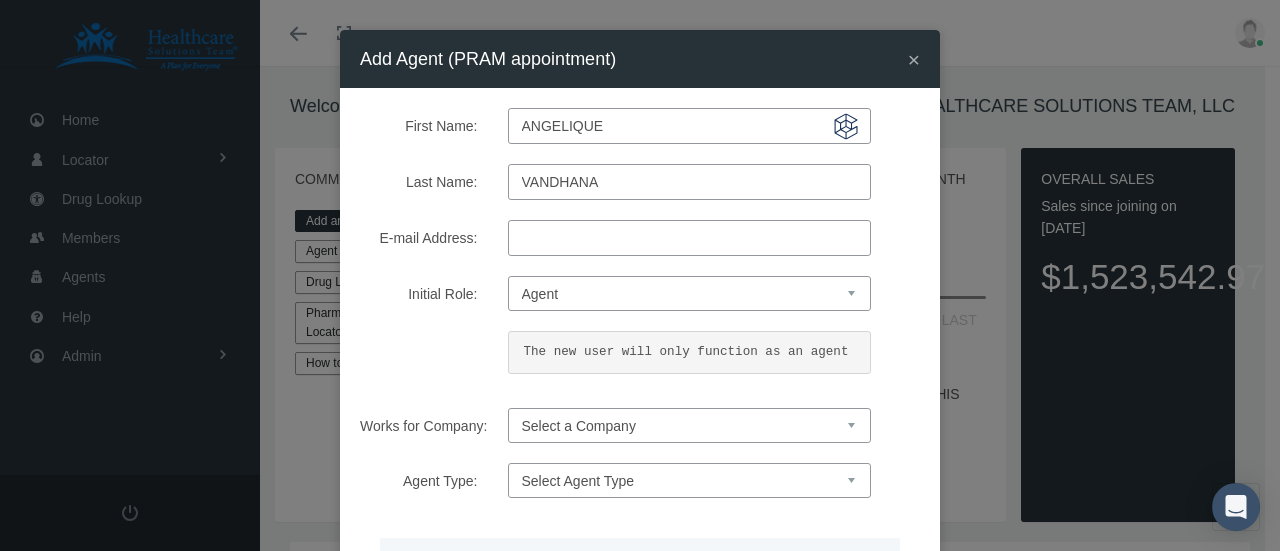 paste on "[EMAIL_ADDRESS][DOMAIN_NAME]" 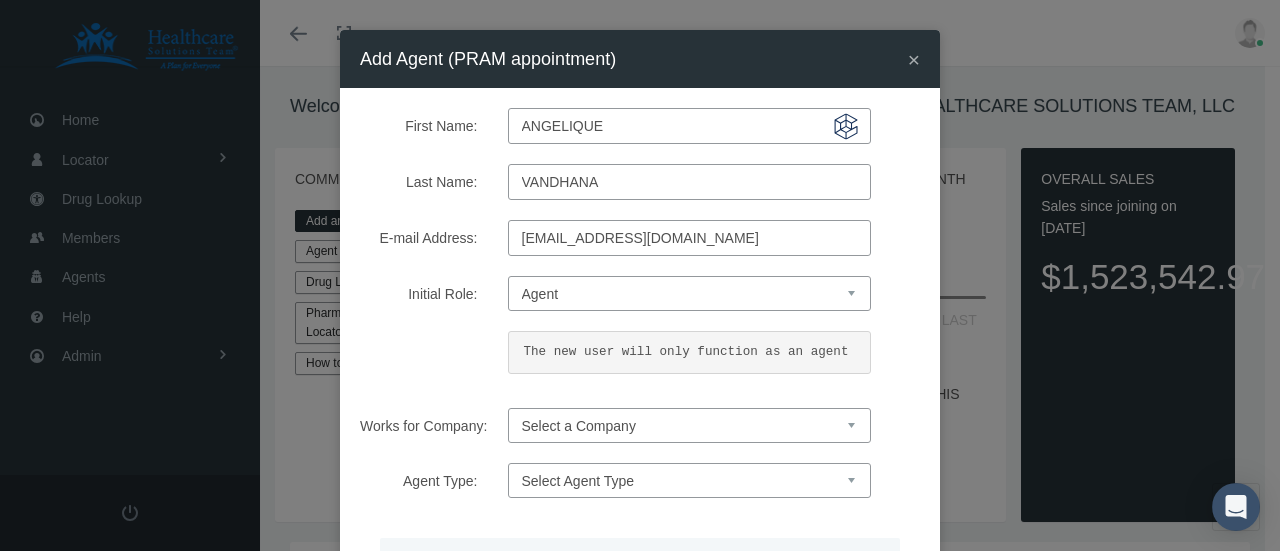 type on "[EMAIL_ADDRESS][DOMAIN_NAME]" 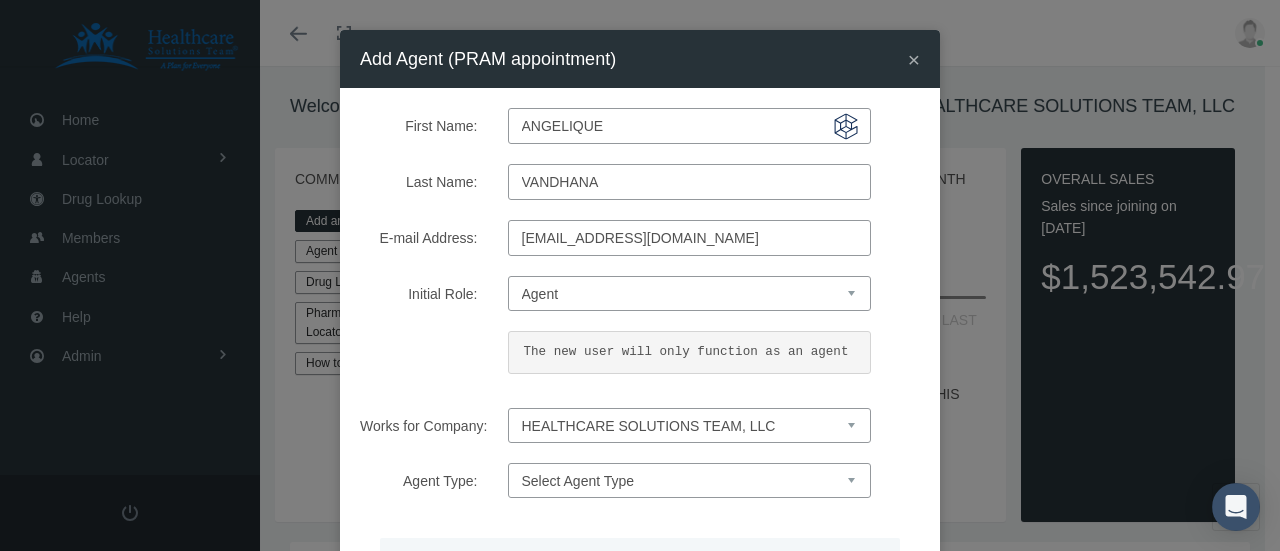 click on "Select a Company HEALTHCARE SOLUTIONS TEAM, LLC" at bounding box center (689, 425) 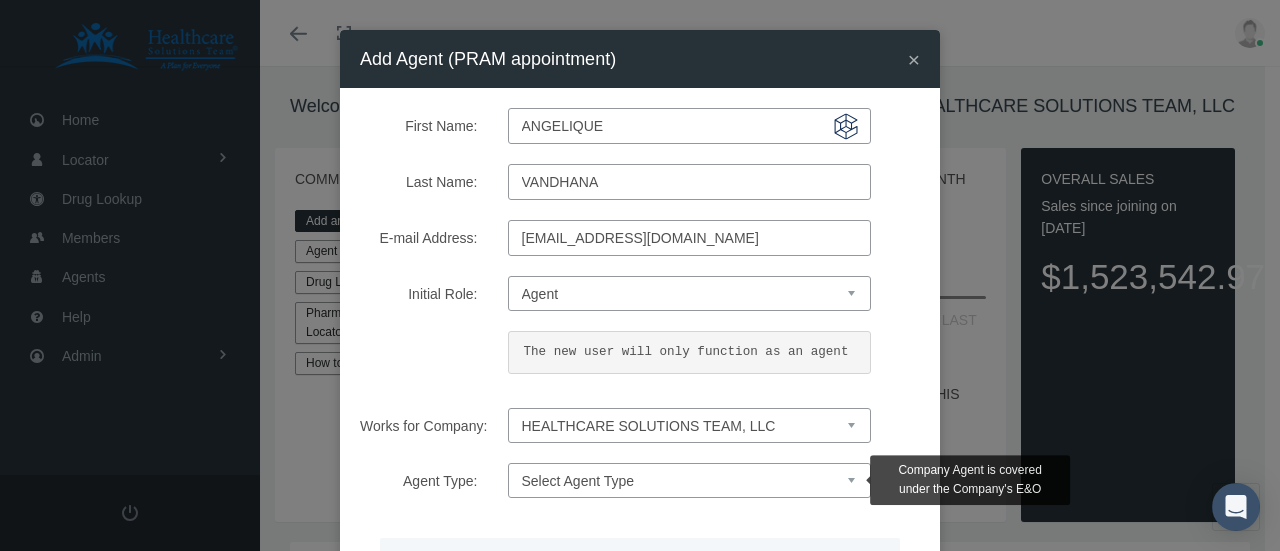 click on "Select Agent Type
Company Agent Associated Agent" at bounding box center (689, 480) 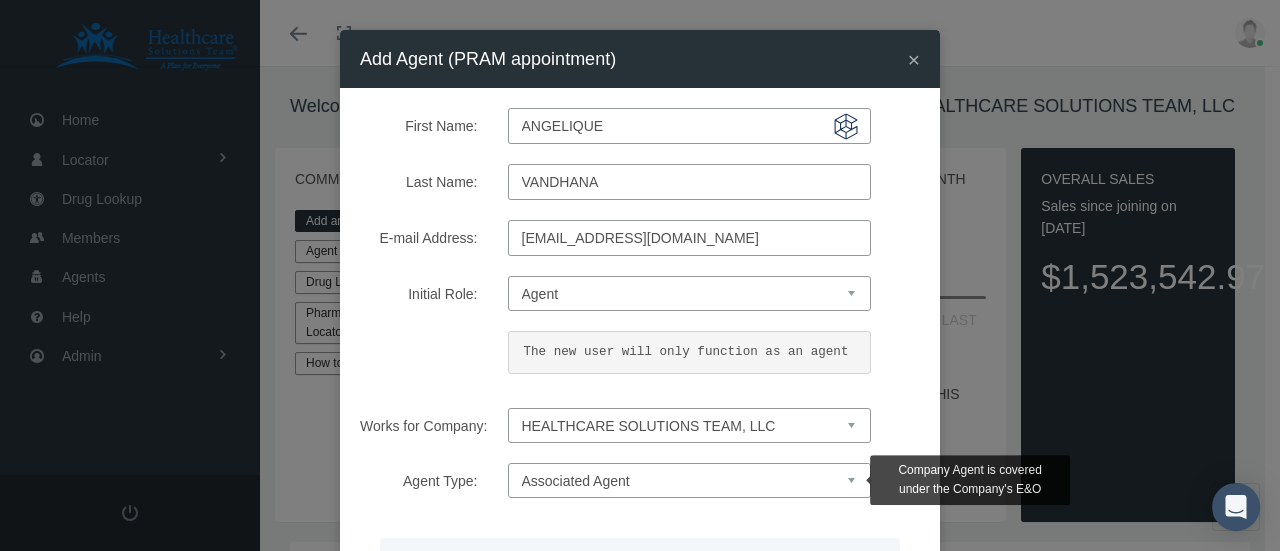 click on "Select Agent Type
Company Agent Associated Agent" at bounding box center [689, 480] 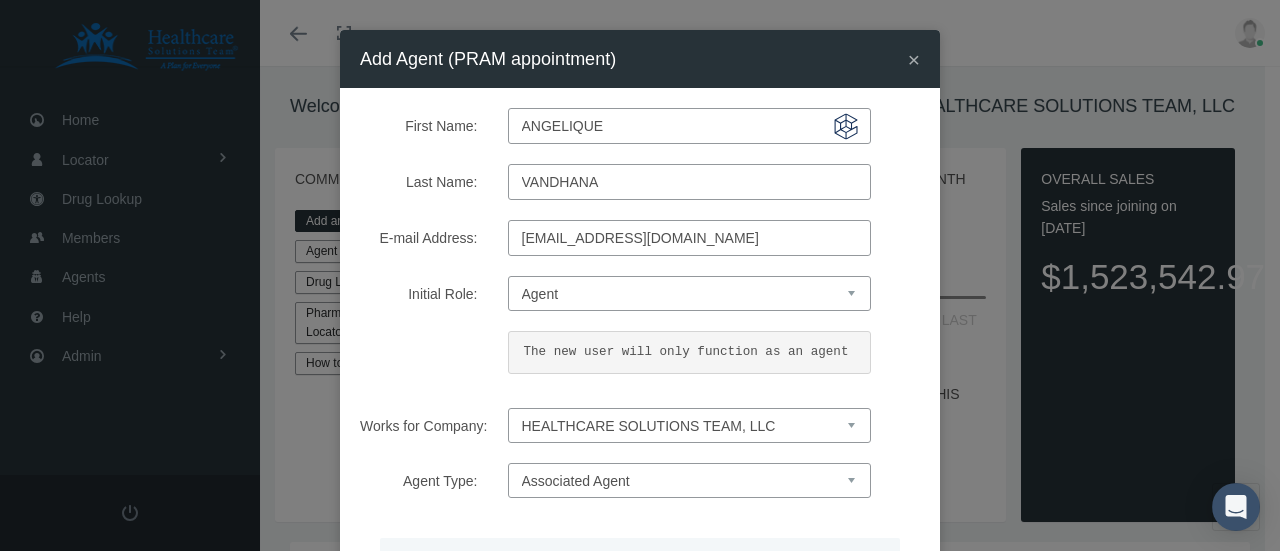click on "First Name:
angelique
Last Name:
[GEOGRAPHIC_DATA]
E-mail Address:
[EMAIL_ADDRESS][DOMAIN_NAME]
Initial Role:
Select Initial Role
Agent
General Manager
Limited Access
Read Only User
The new user will only function as an agent" at bounding box center [640, 400] 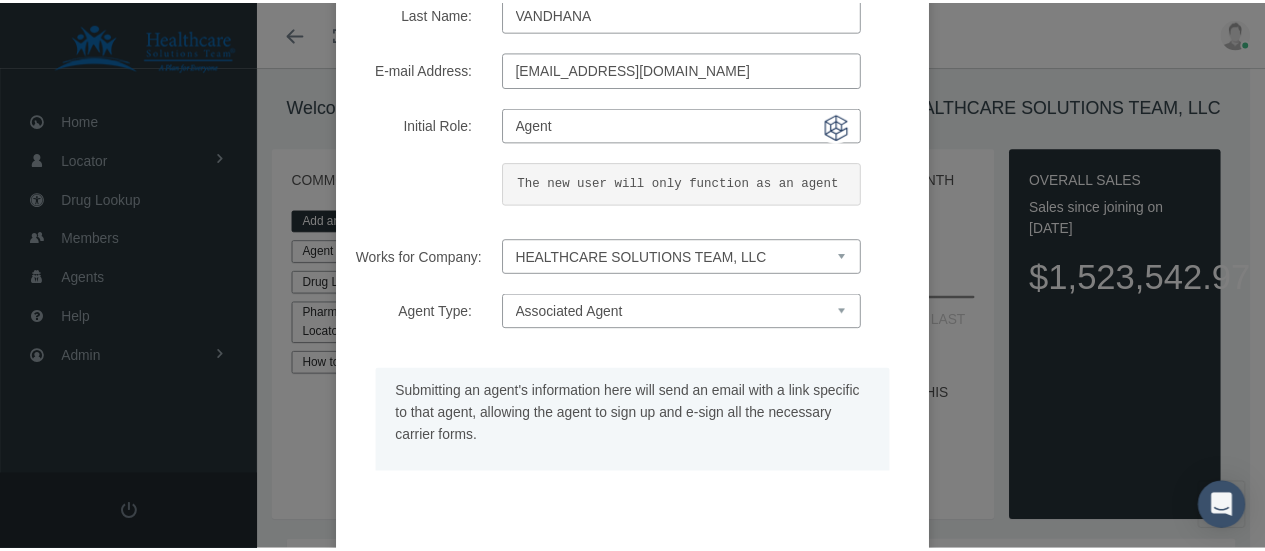 scroll, scrollTop: 271, scrollLeft: 0, axis: vertical 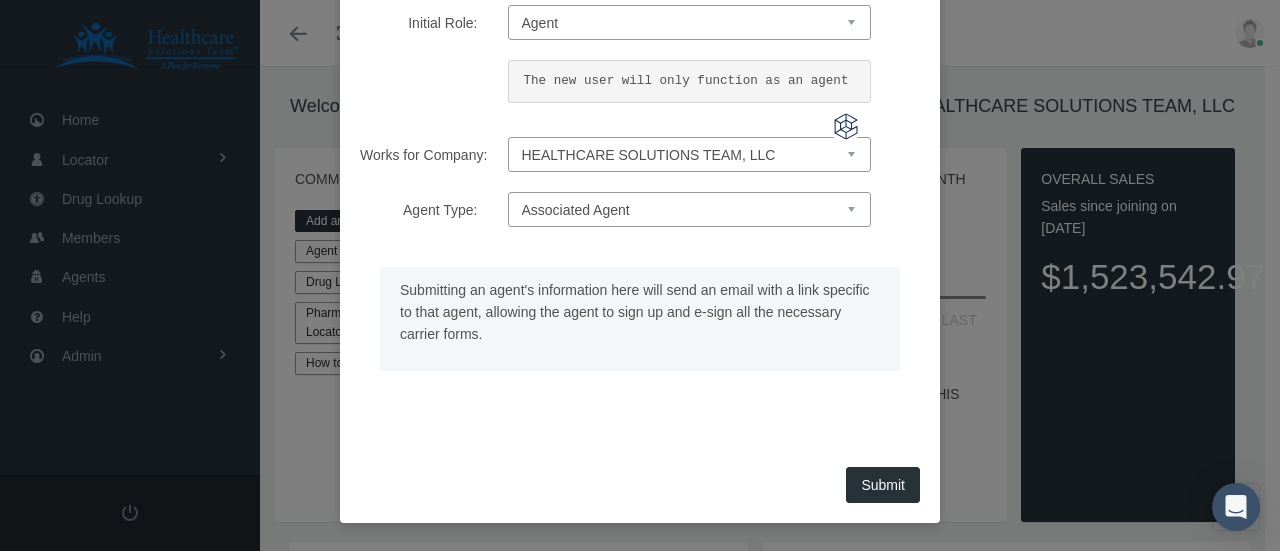 click on "Submit" at bounding box center [883, 485] 